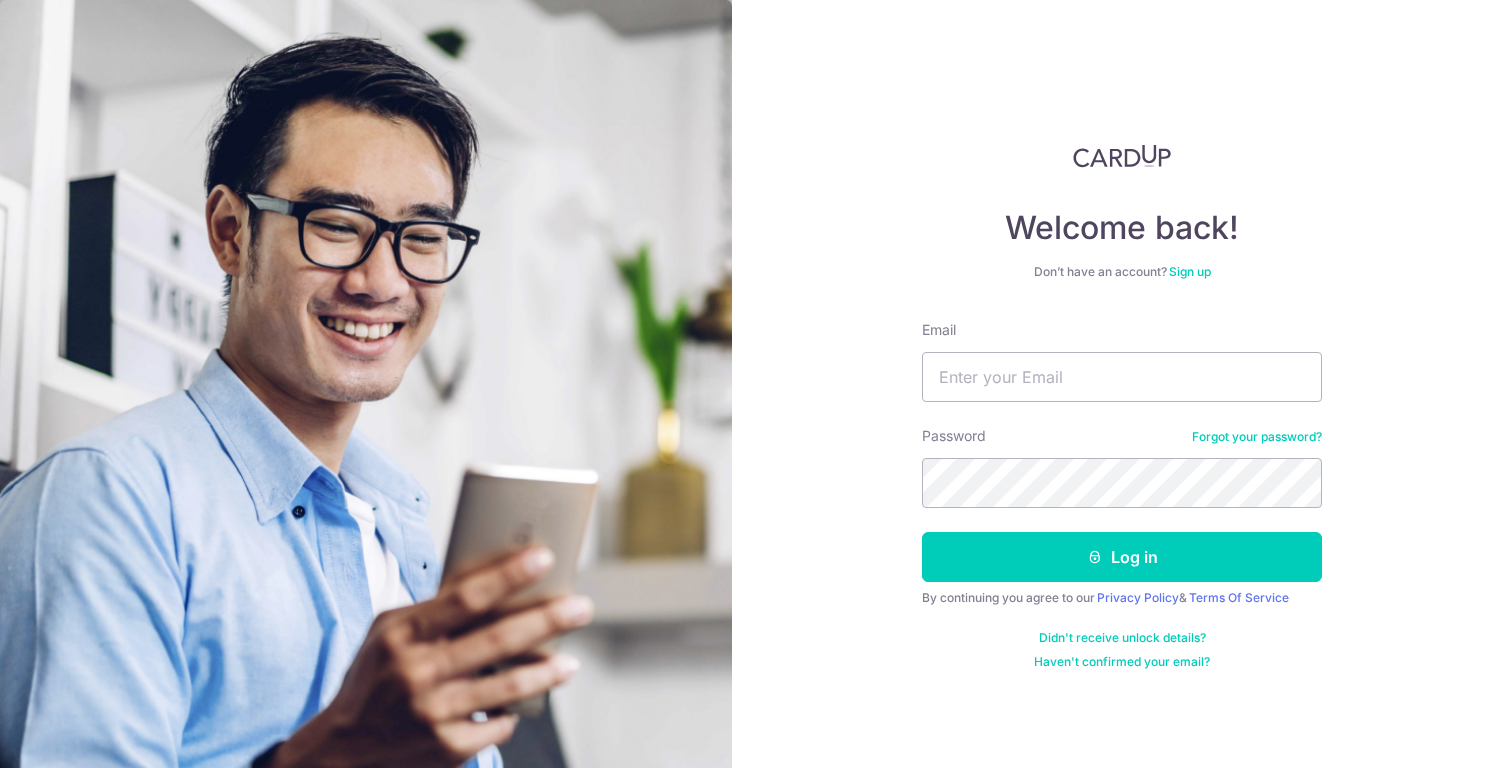 scroll, scrollTop: 0, scrollLeft: 0, axis: both 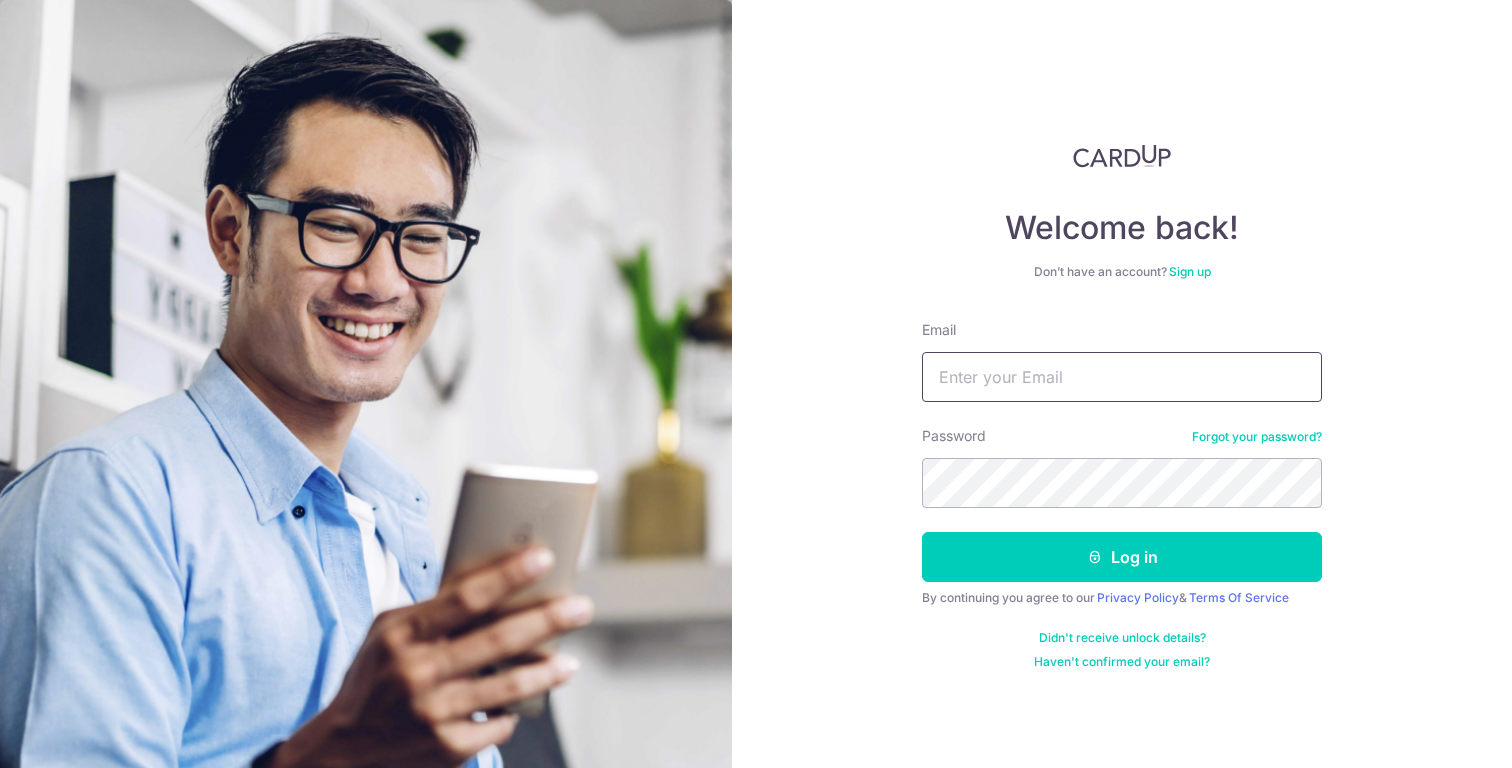 click on "Email" at bounding box center (1122, 377) 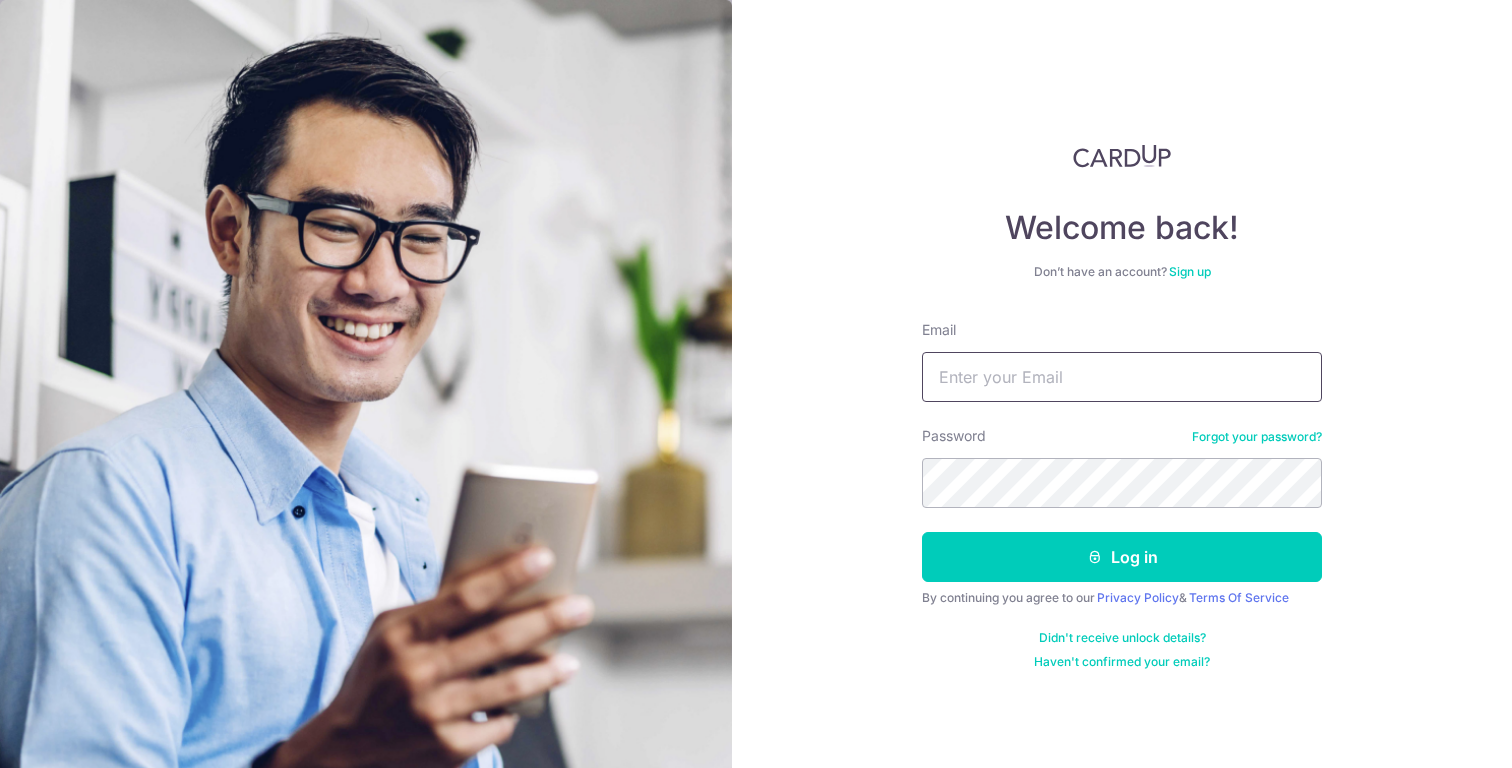 type on "[EMAIL]" 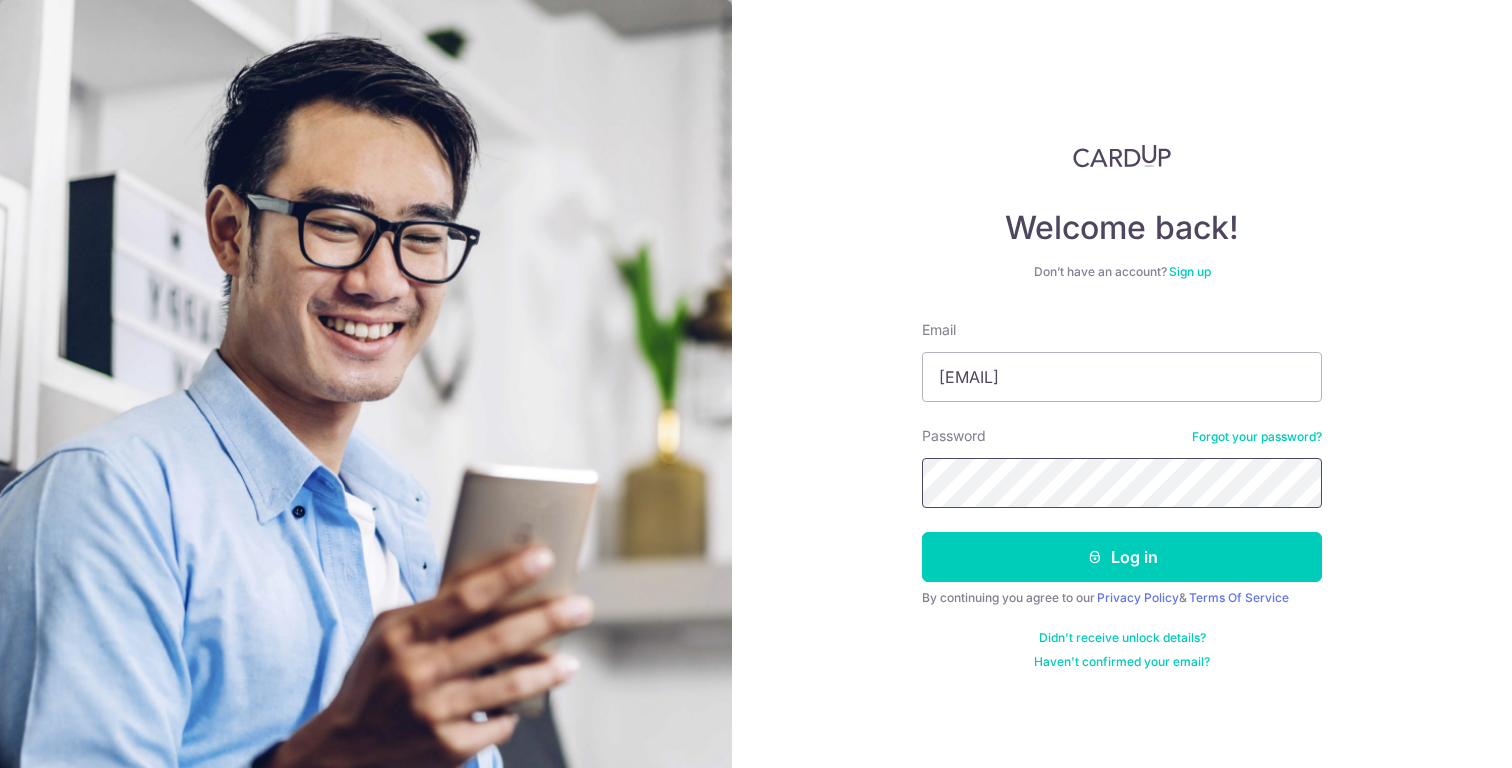 click on "Log in" at bounding box center [1122, 557] 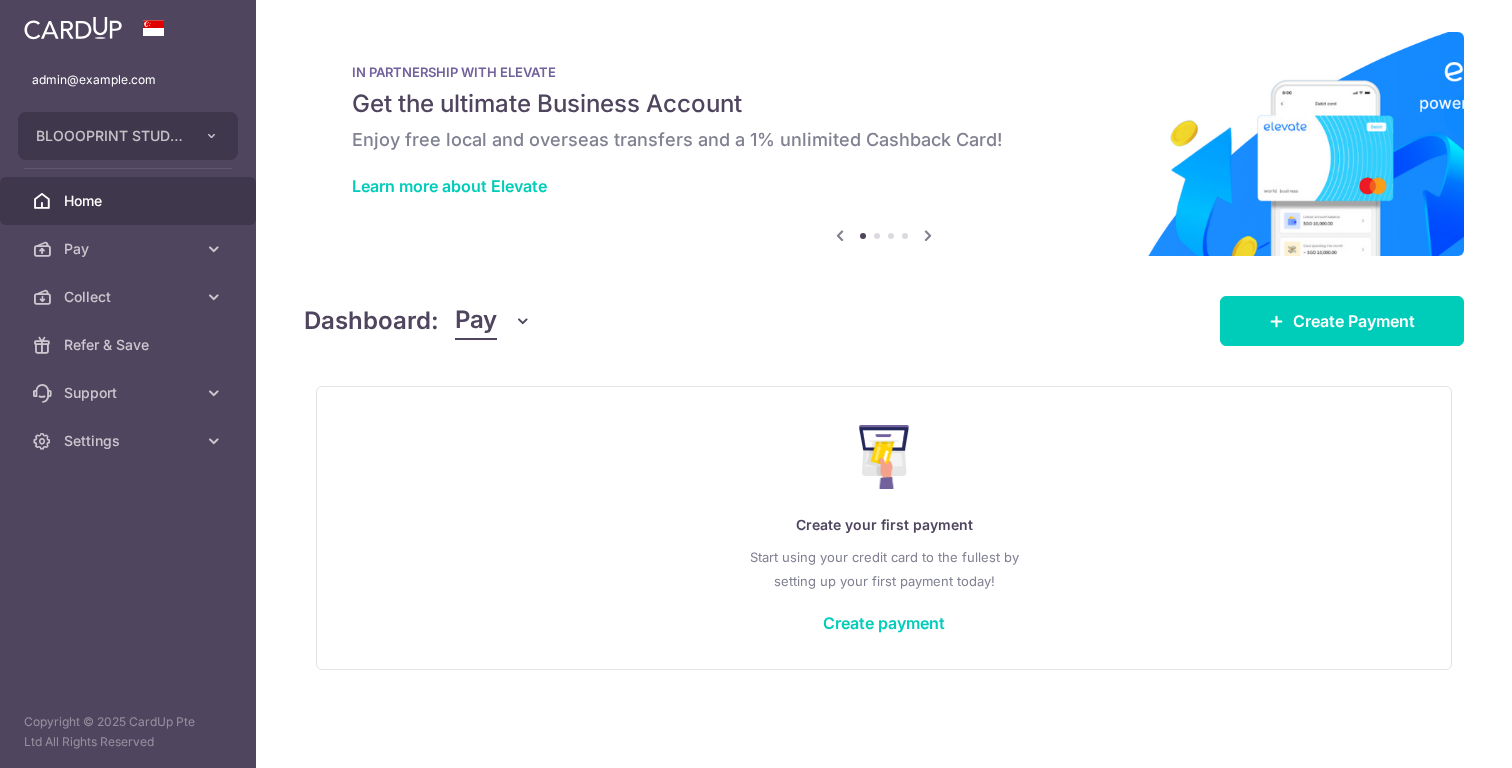 scroll, scrollTop: 0, scrollLeft: 0, axis: both 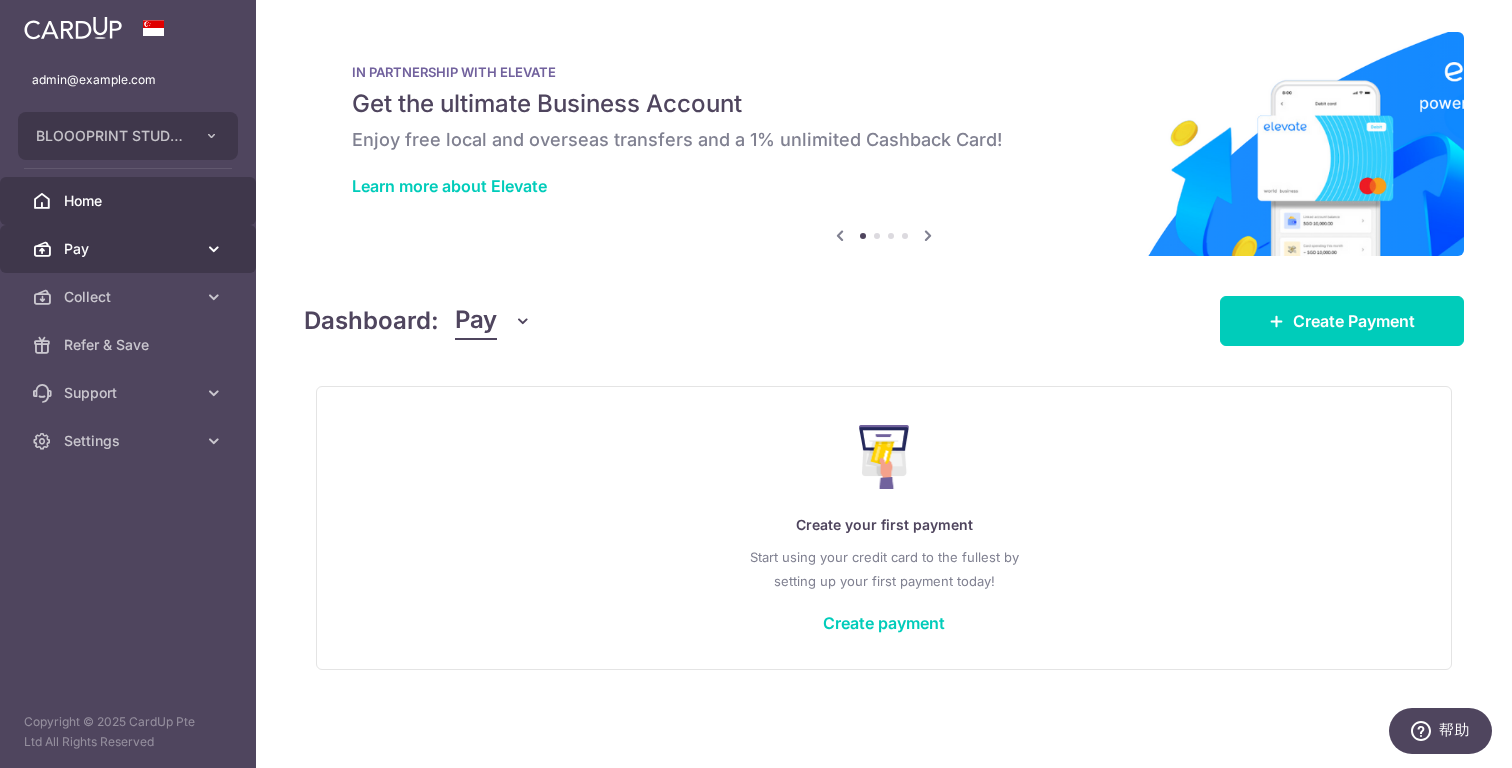 click on "Pay" at bounding box center (130, 249) 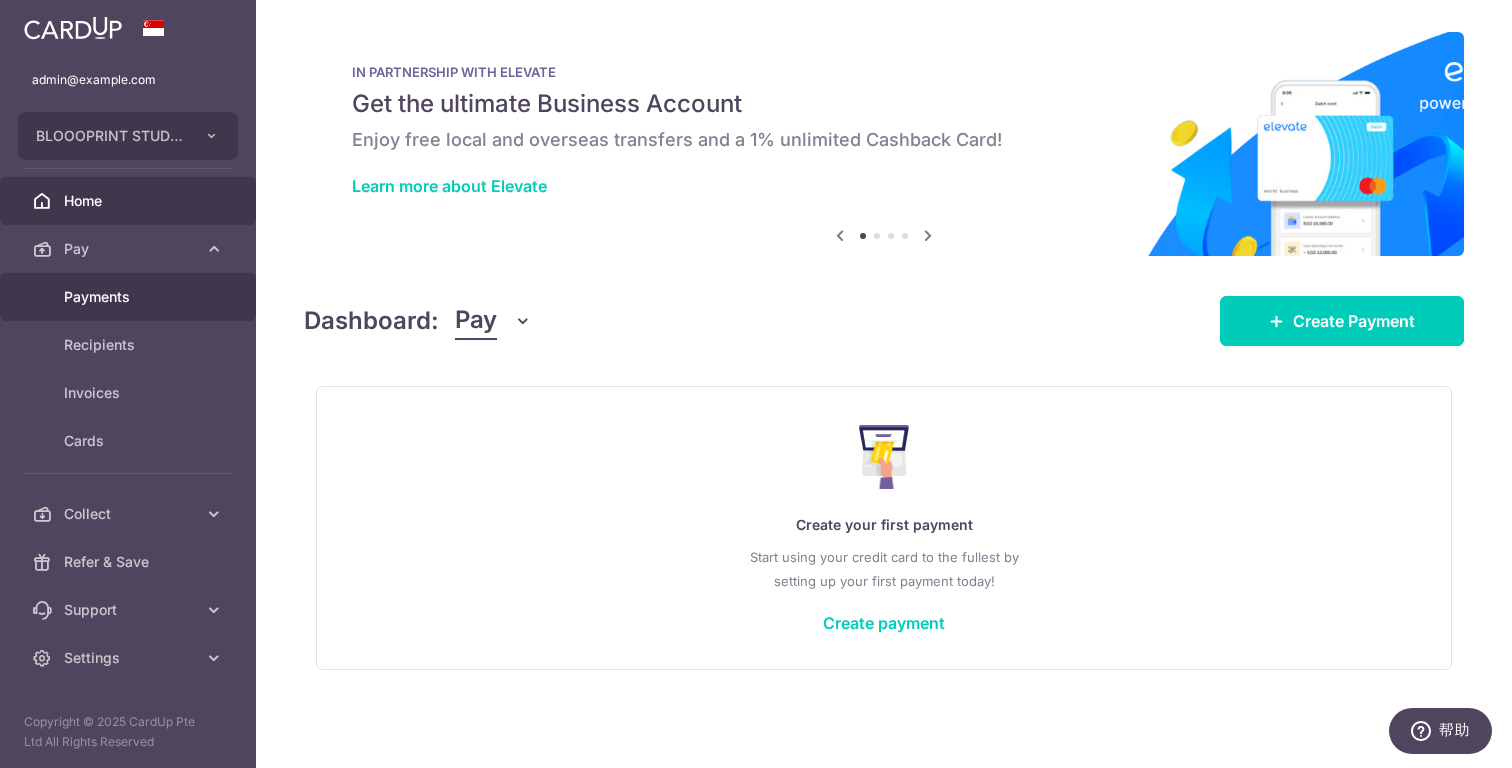 click on "Payments" at bounding box center [130, 297] 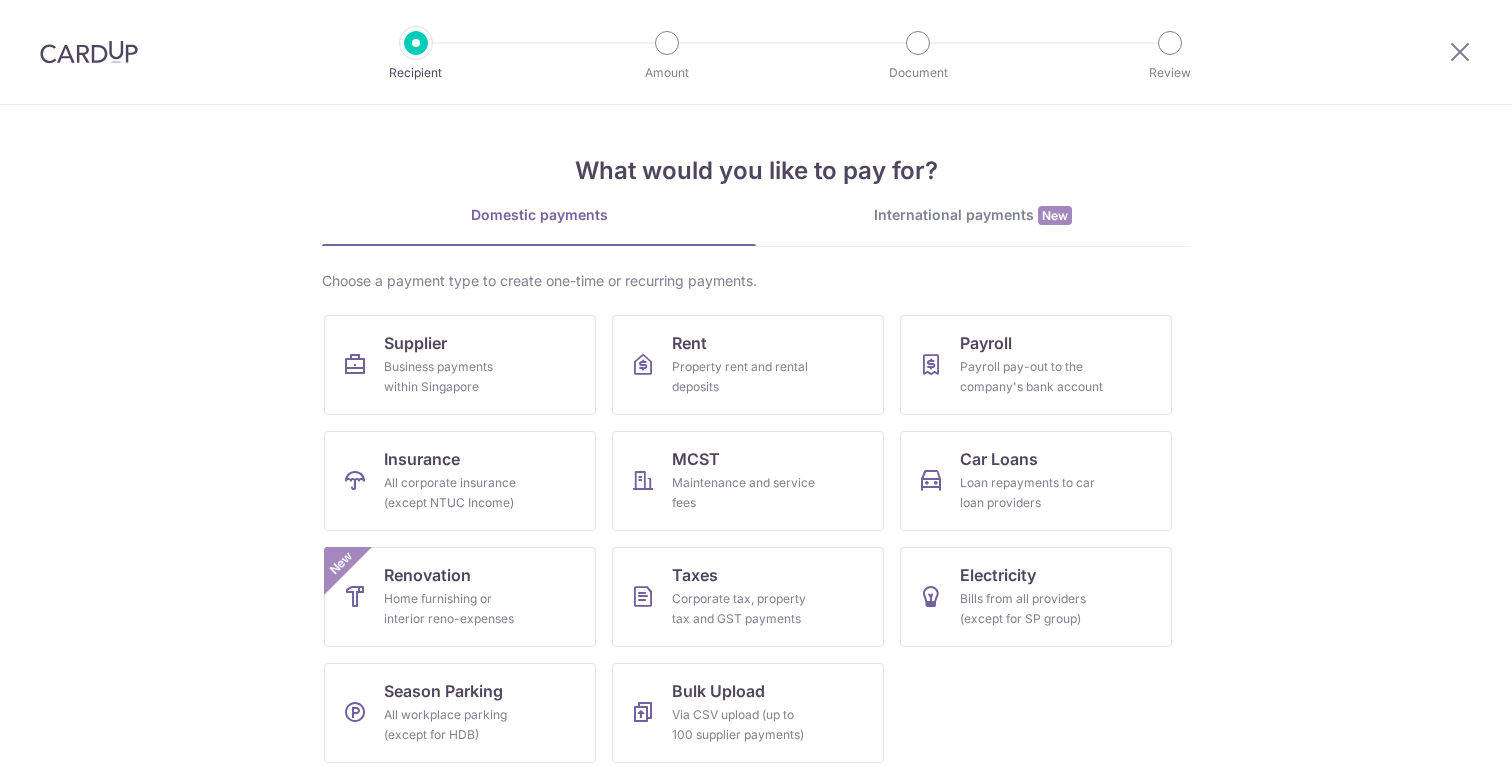 scroll, scrollTop: 0, scrollLeft: 0, axis: both 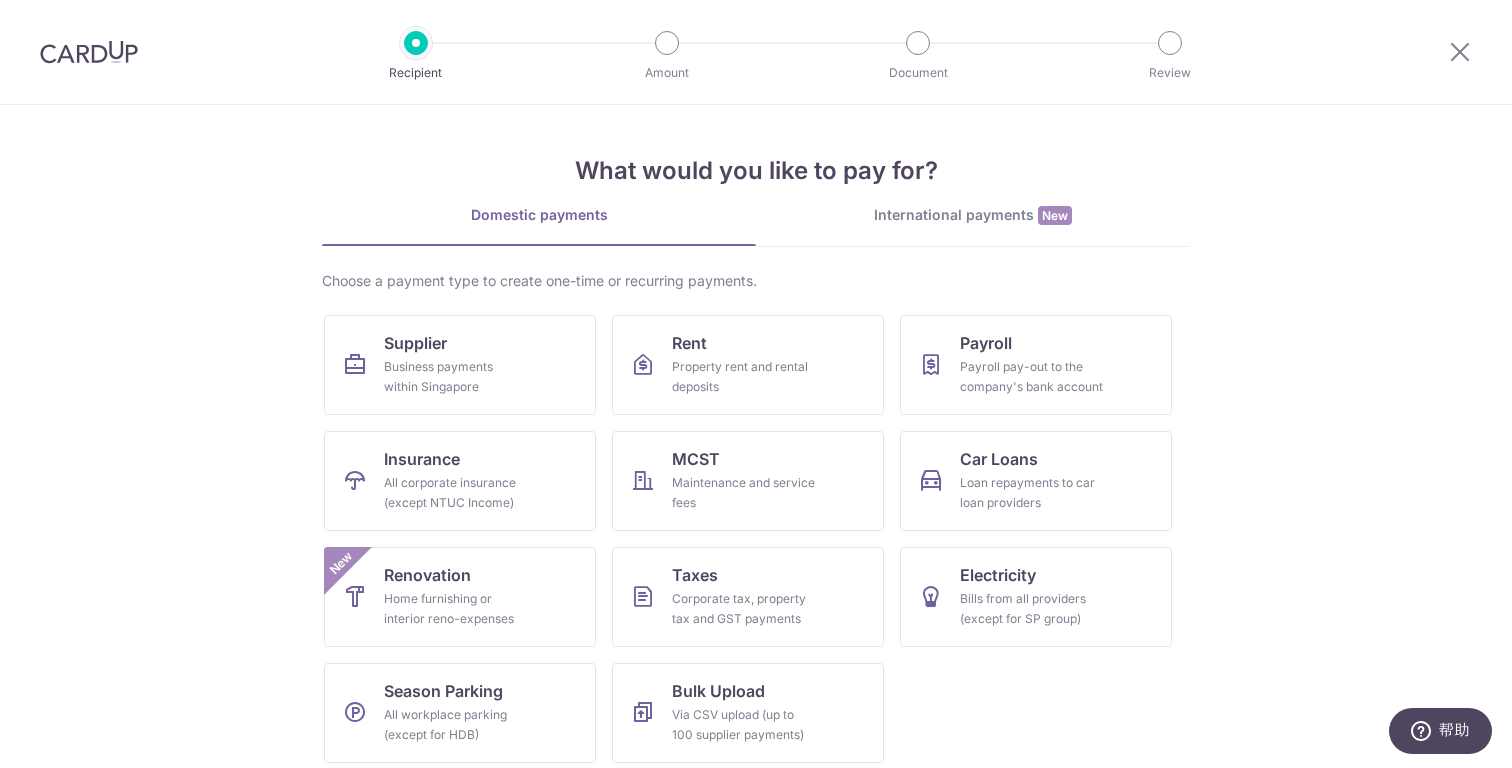 click at bounding box center [89, 52] 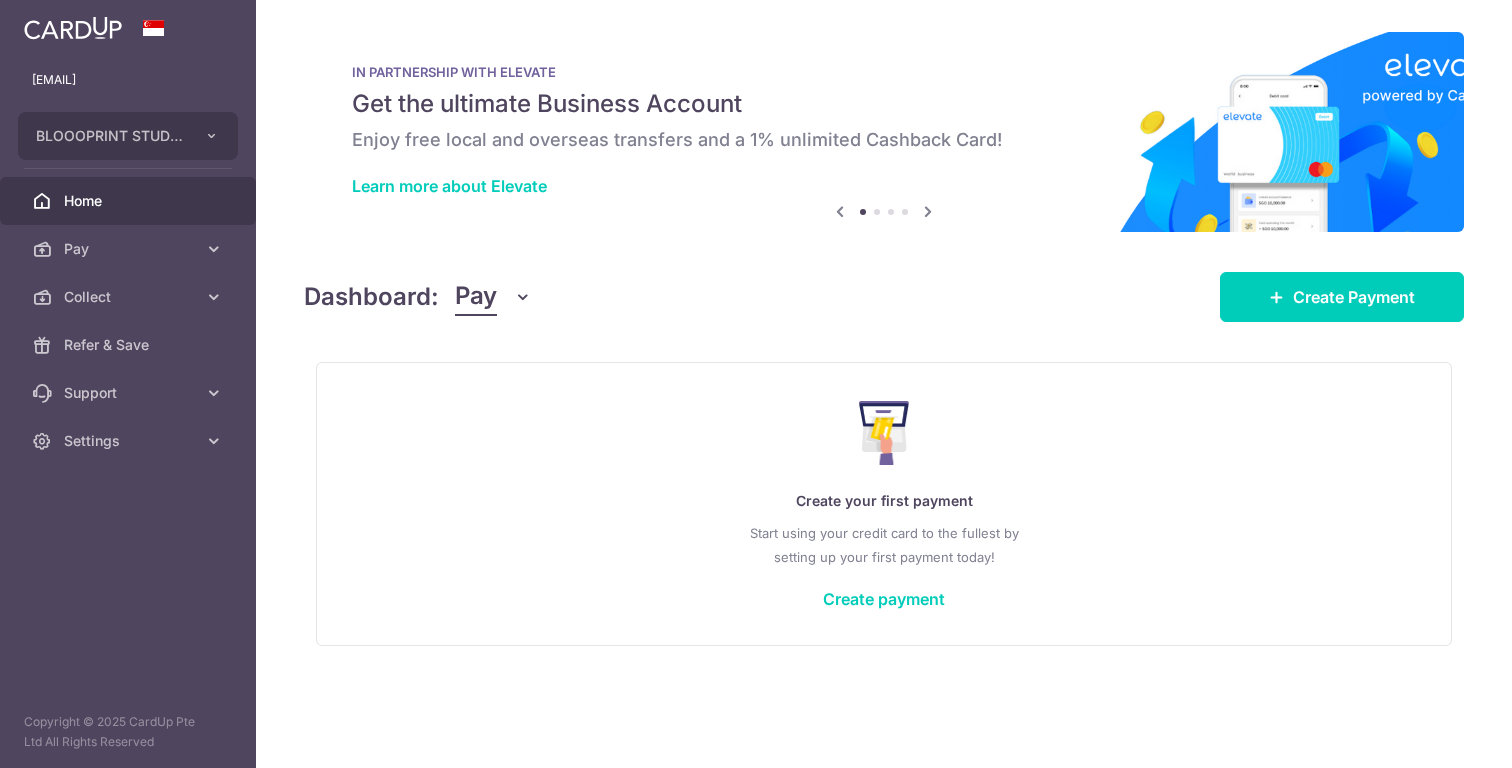 scroll, scrollTop: 0, scrollLeft: 0, axis: both 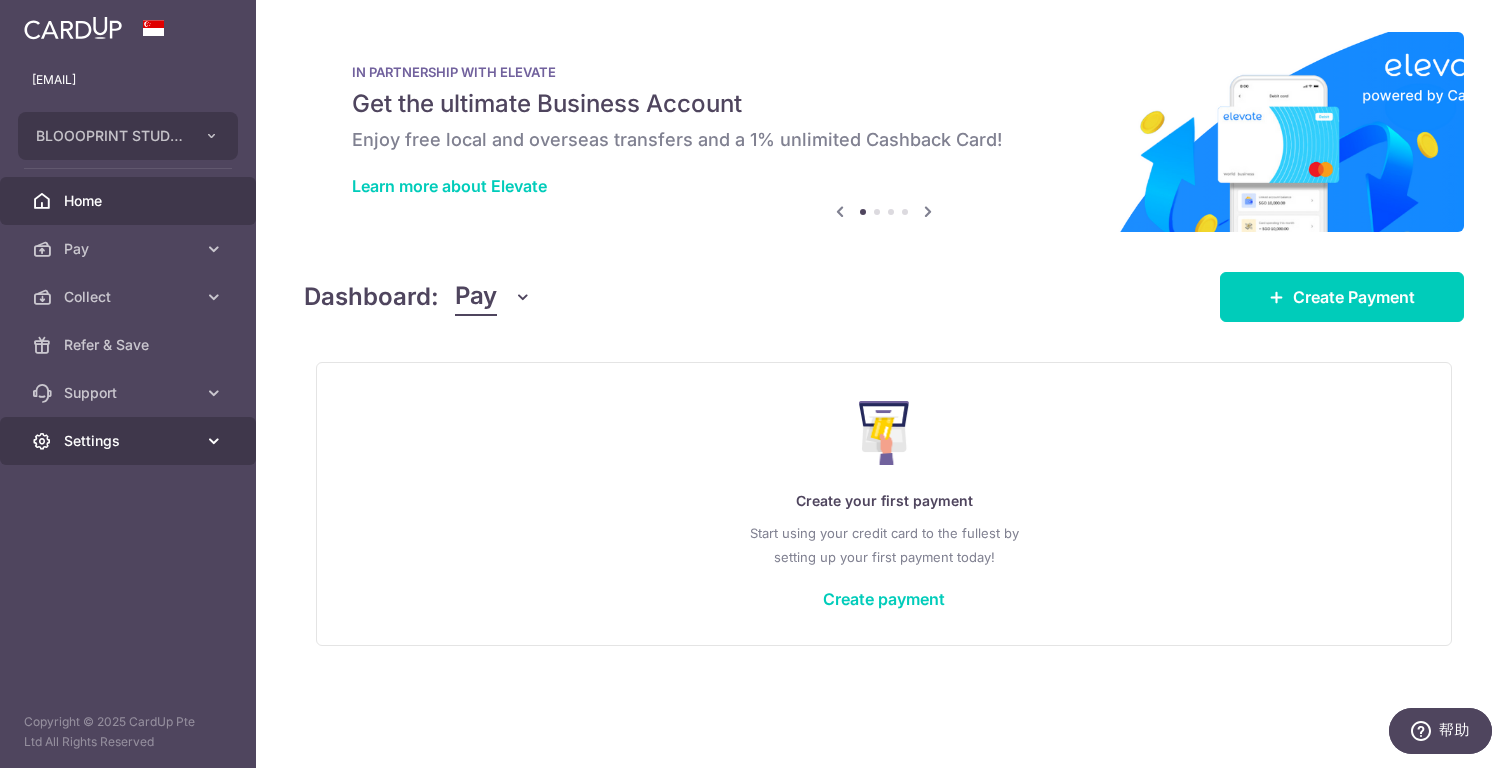 click on "Settings" at bounding box center (130, 441) 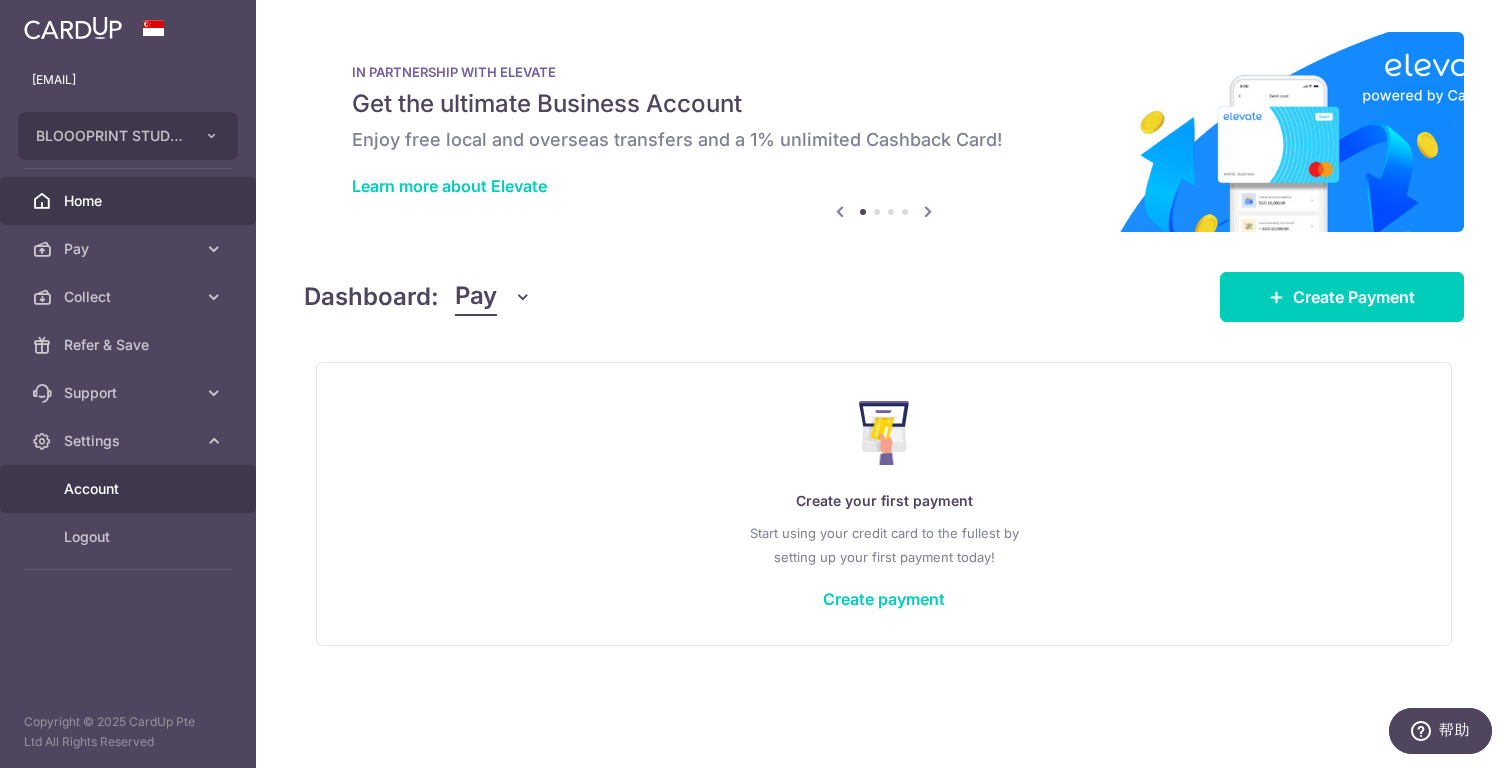 click on "Account" at bounding box center [130, 489] 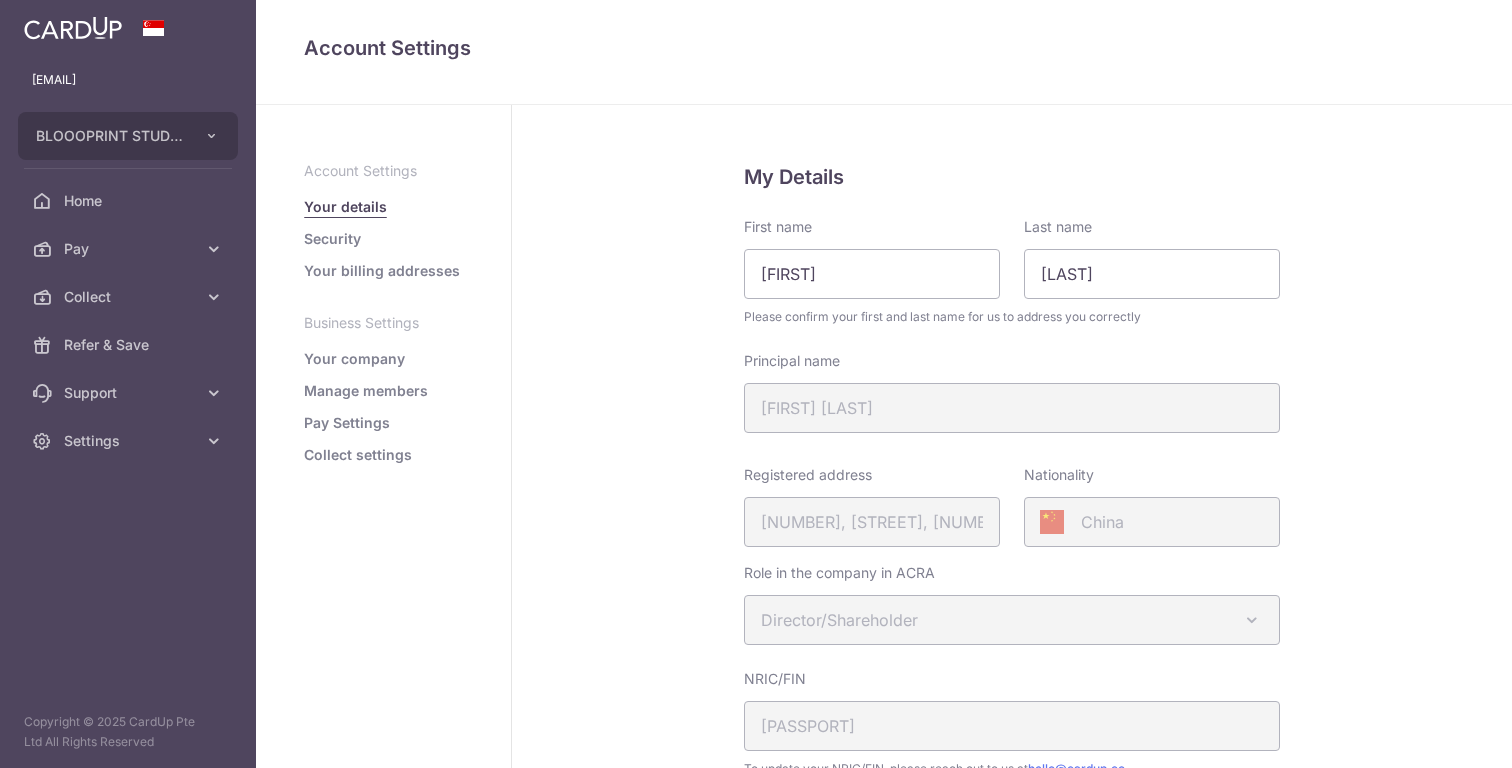 scroll, scrollTop: 0, scrollLeft: 0, axis: both 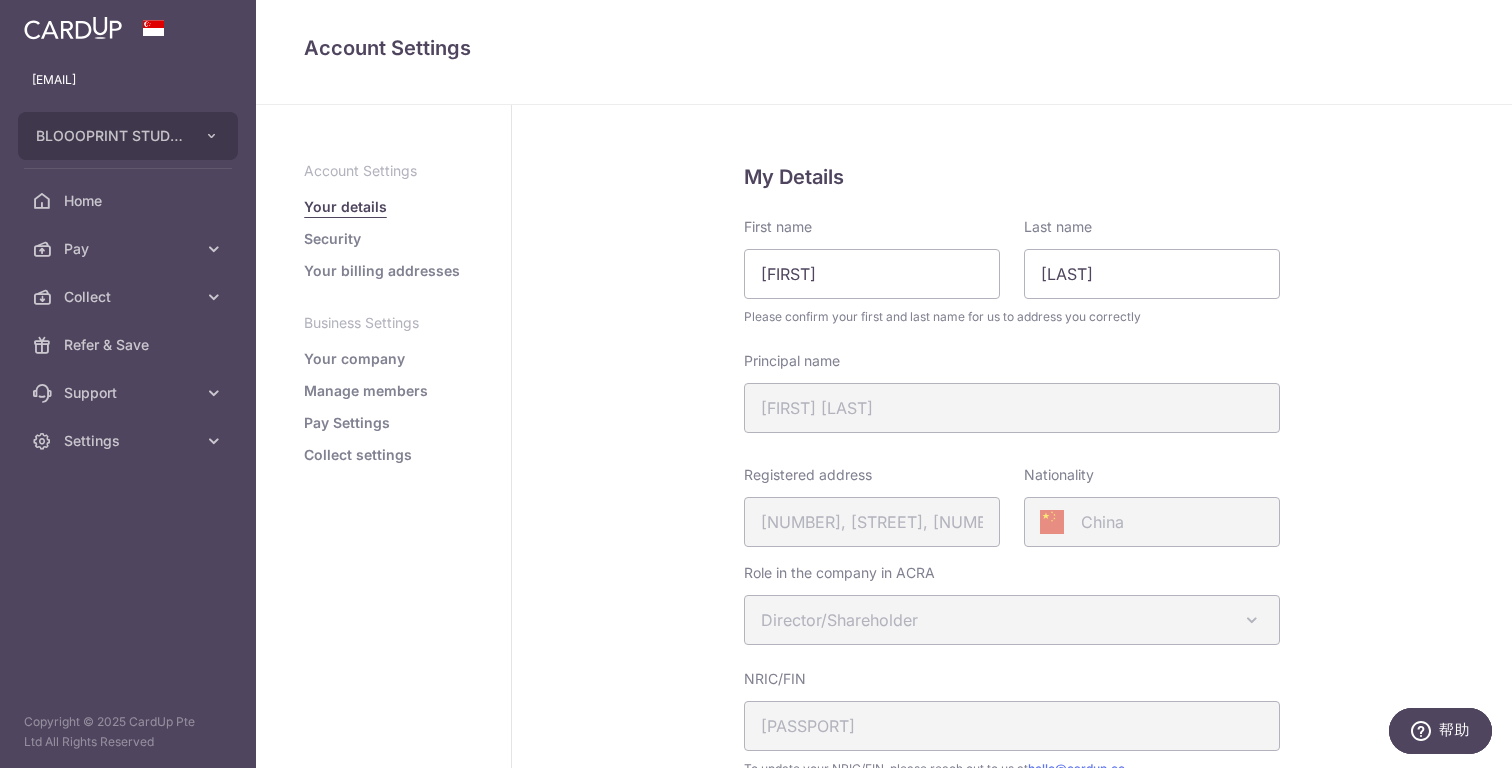 click on "Security" at bounding box center (332, 239) 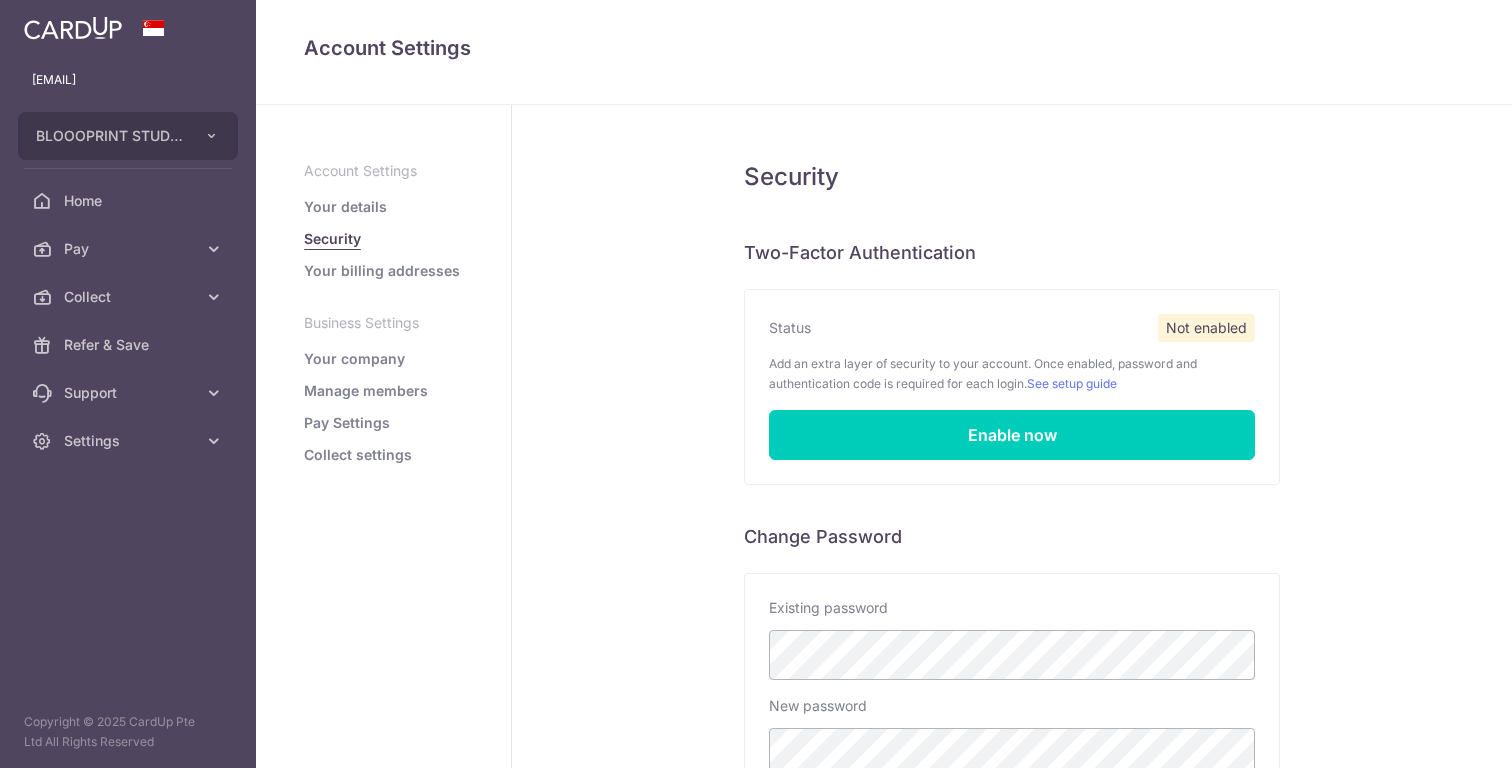 scroll, scrollTop: 0, scrollLeft: 0, axis: both 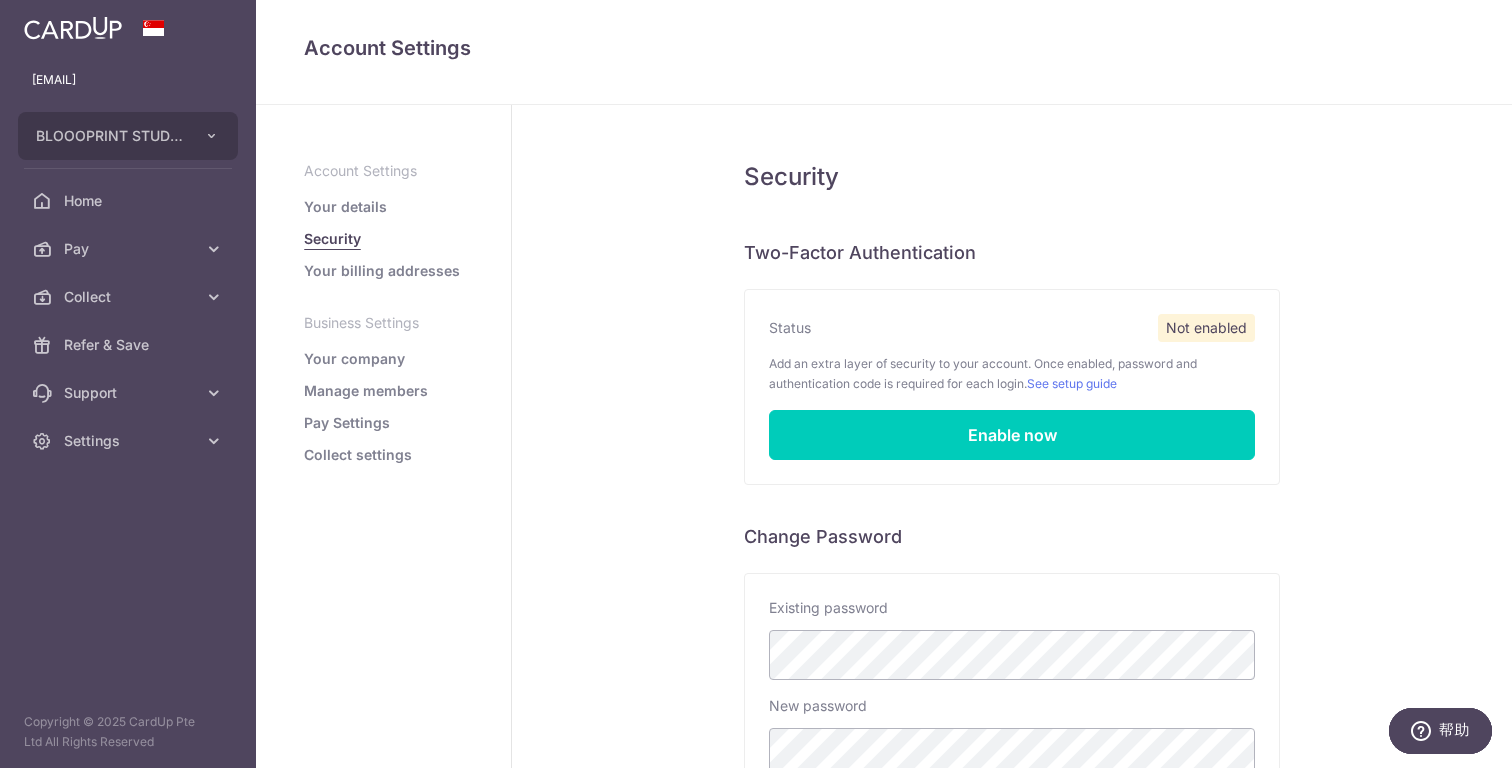 click on "Your billing addresses" at bounding box center [382, 271] 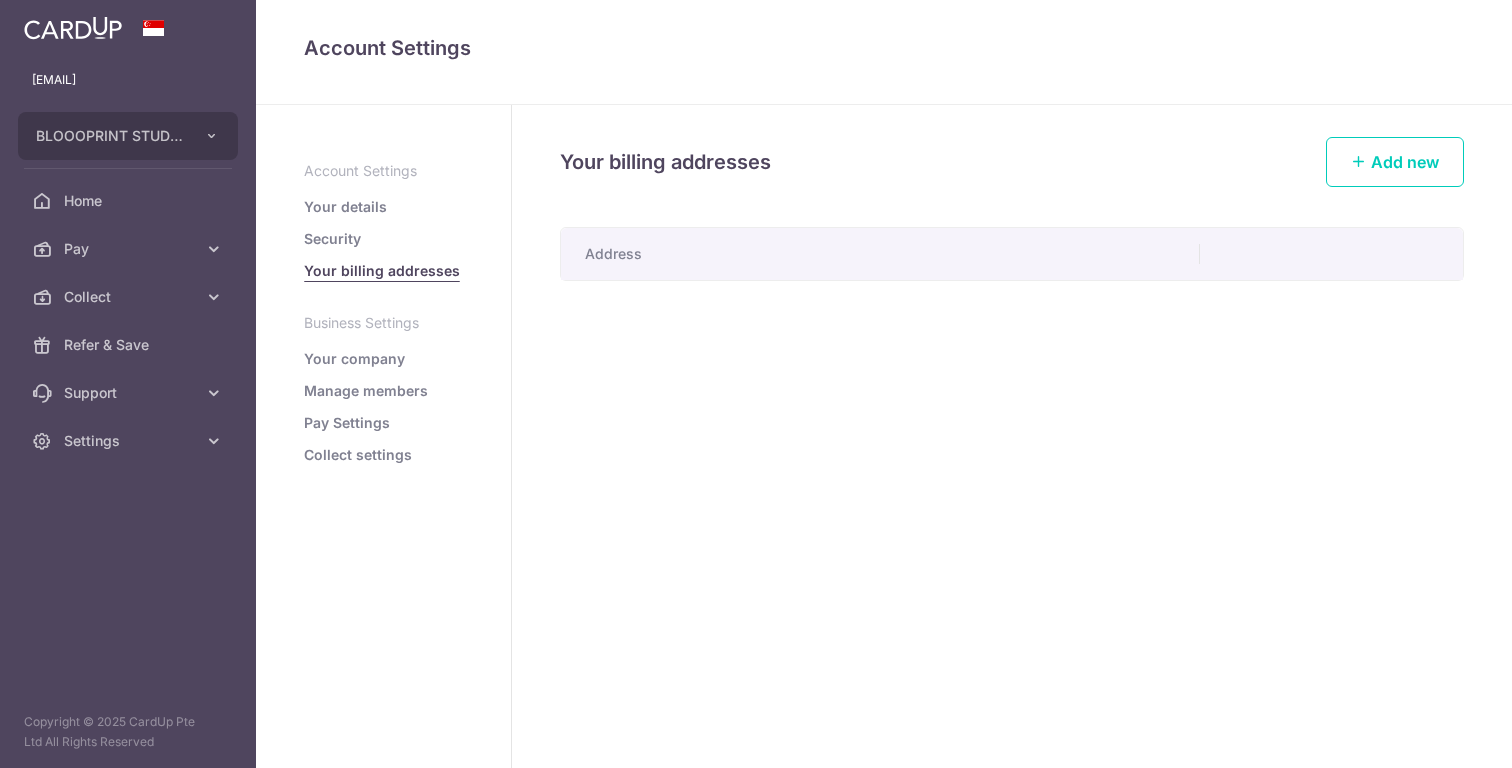 scroll, scrollTop: 0, scrollLeft: 0, axis: both 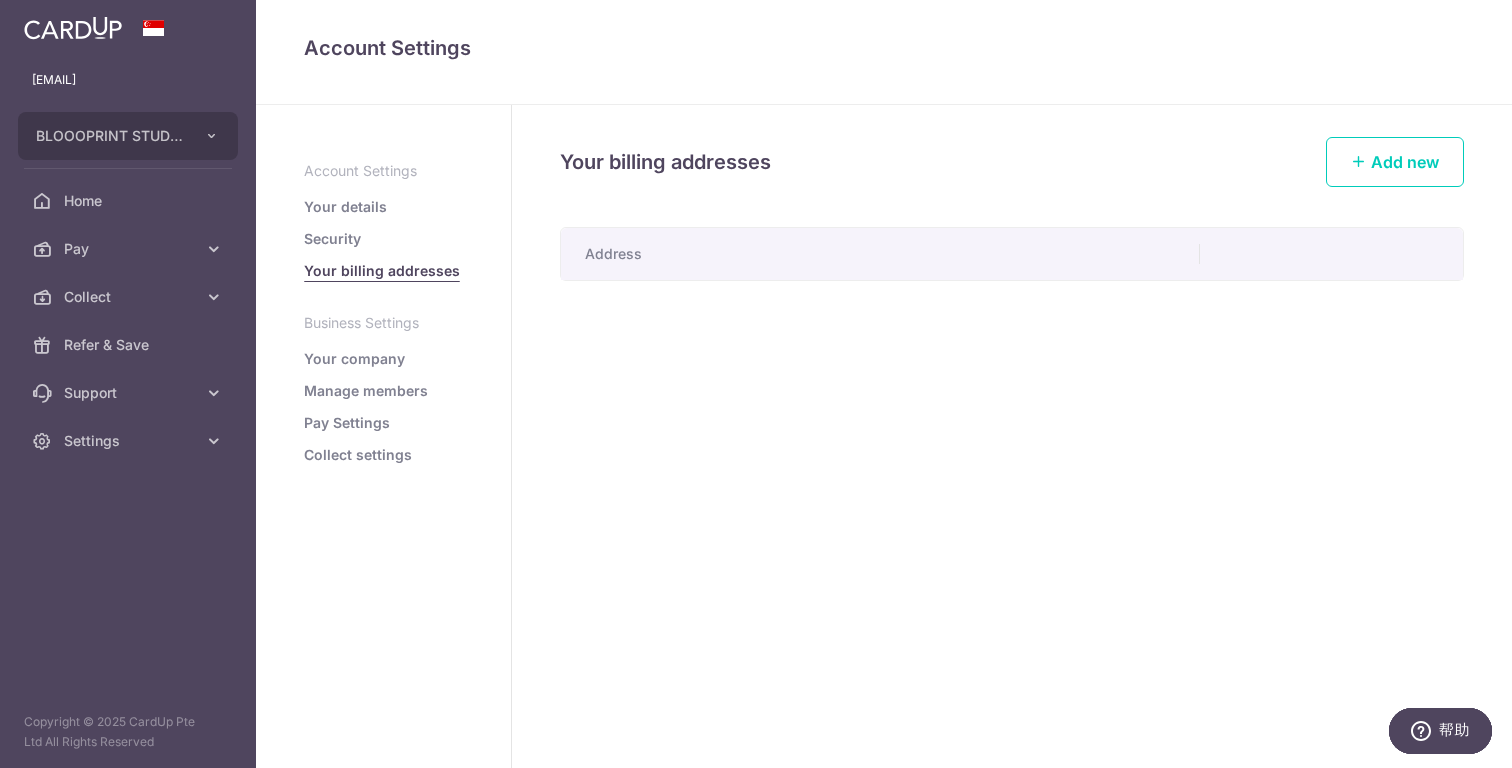 click on "Your company" at bounding box center (354, 359) 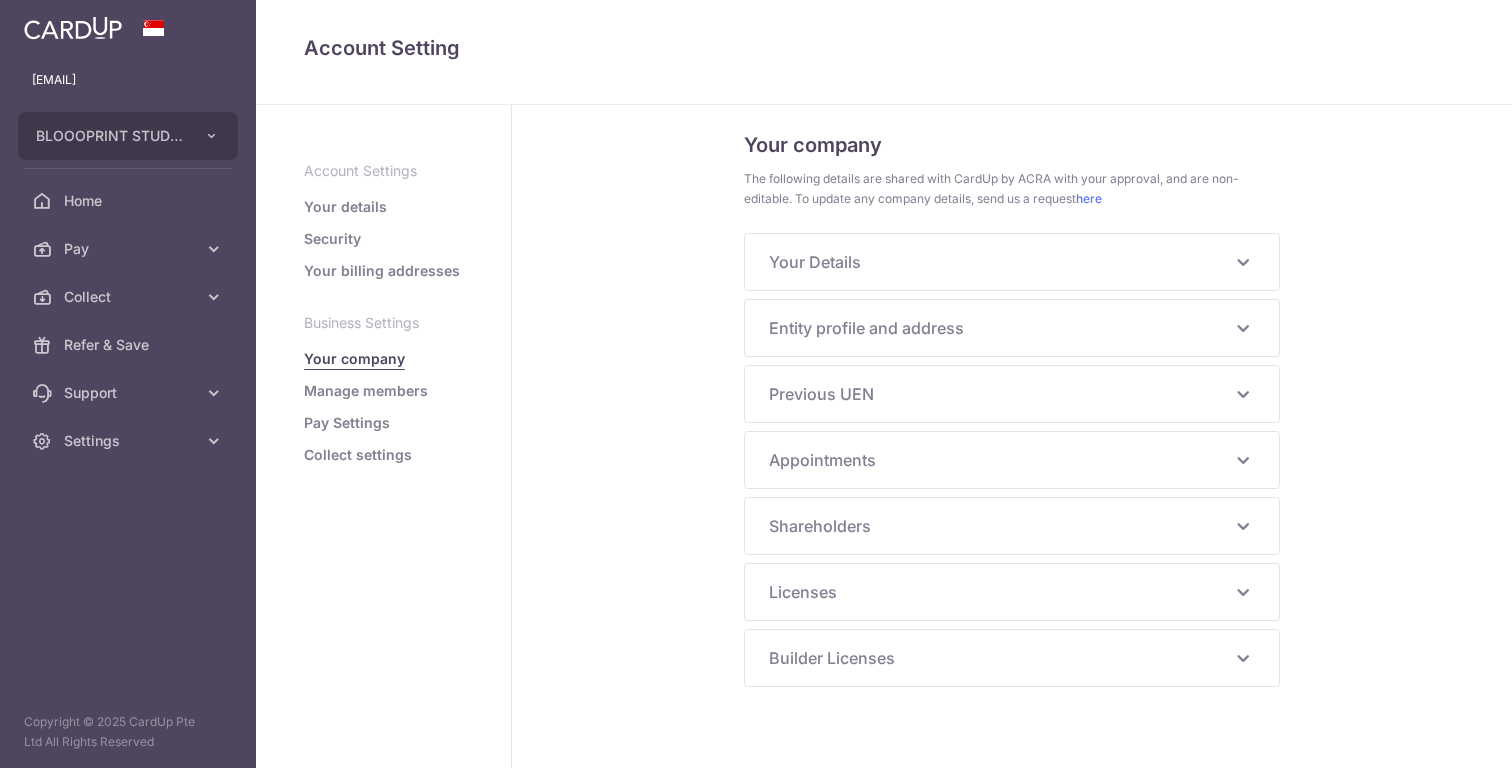 scroll, scrollTop: 0, scrollLeft: 0, axis: both 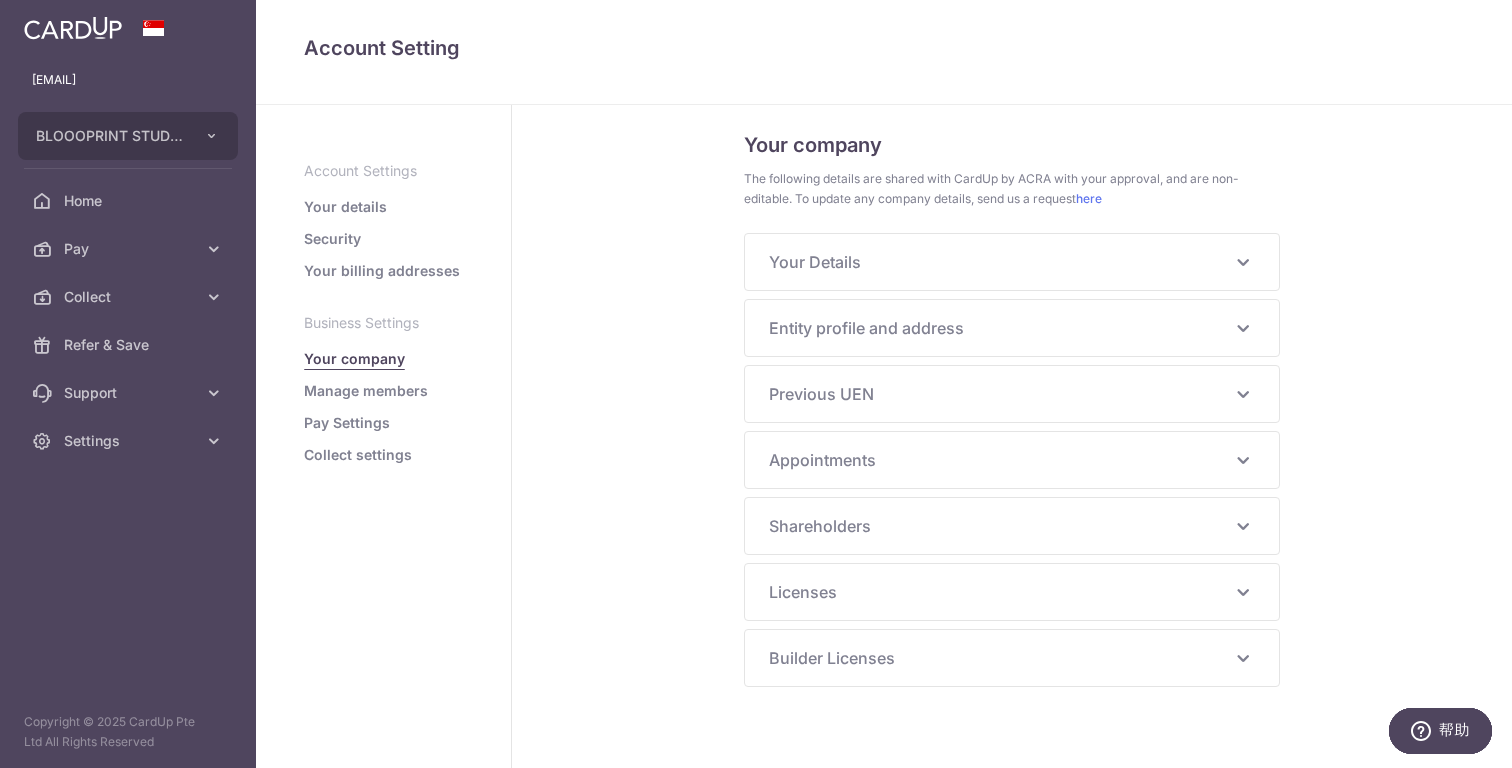 click on "Your Details
NRIC/FIN
[PASSPORT]
Principal Name
[FIRST] [LAST]
Alias Name
-
Hanyu Pinyin name
-
Hanyu Pinyin Alias name
-
Registered address
[NUMBER], [STREET], [NUMBER], [CITY], [POSTAL_CODE]" at bounding box center [1012, 262] 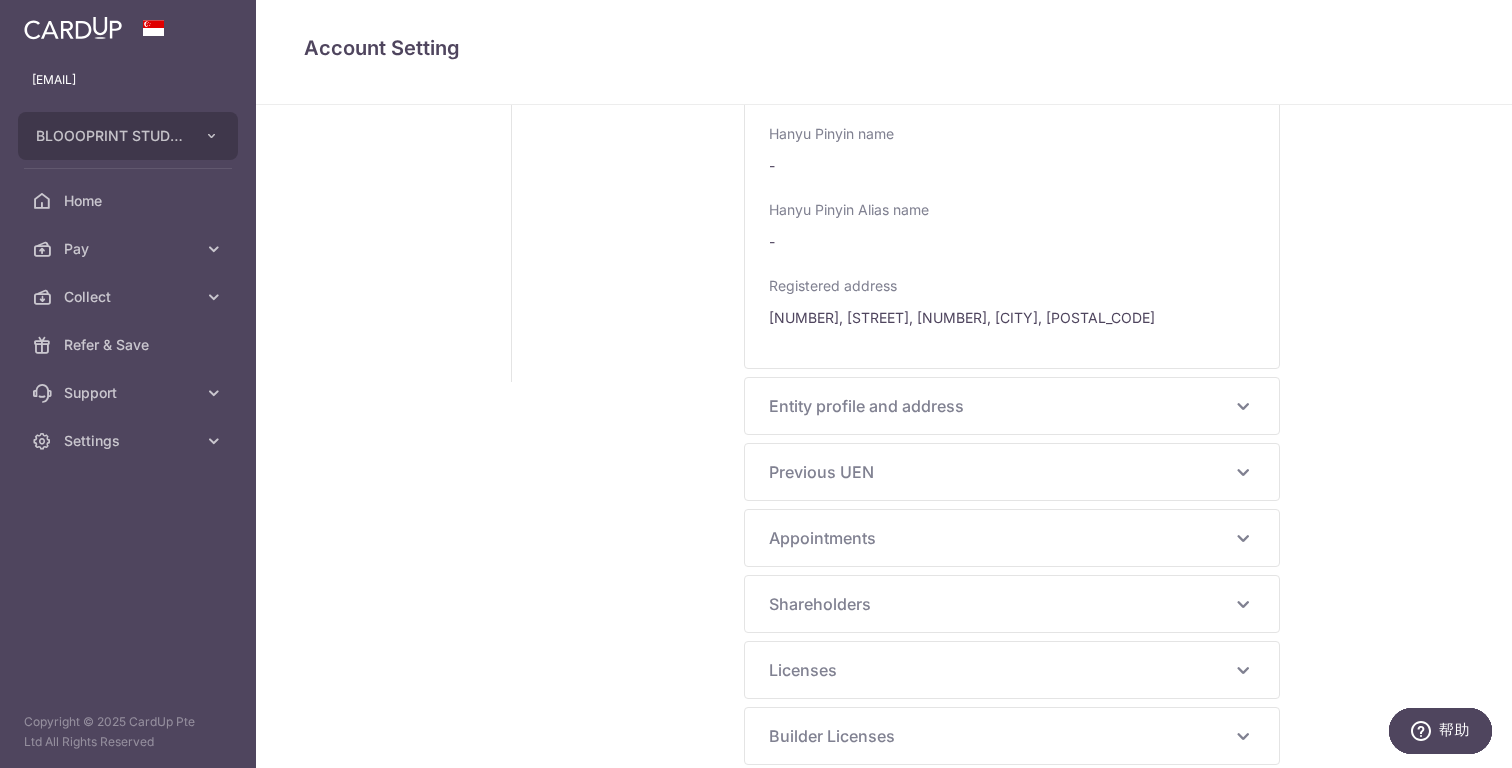 scroll, scrollTop: 415, scrollLeft: 0, axis: vertical 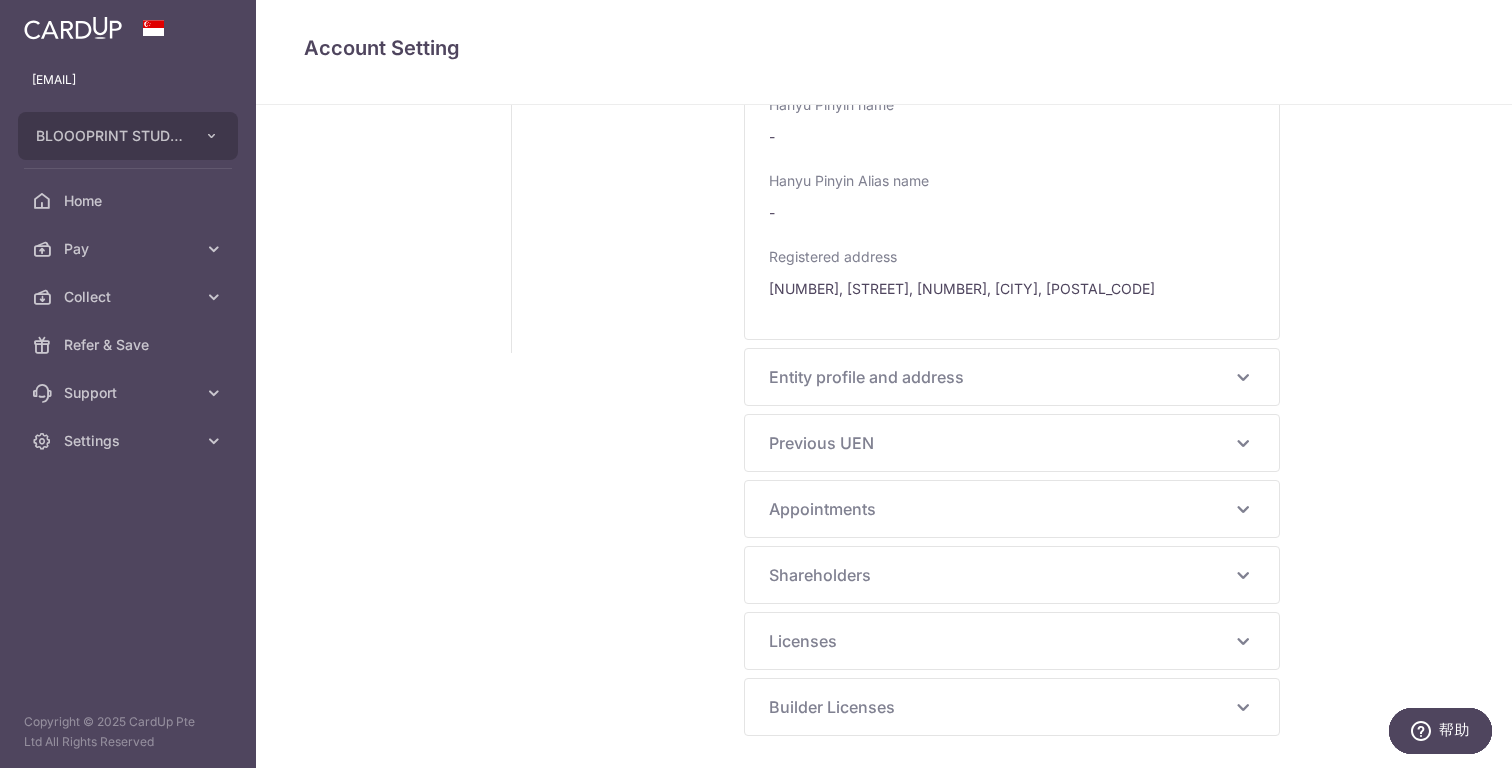 click on "Entity profile and address" at bounding box center (1000, 377) 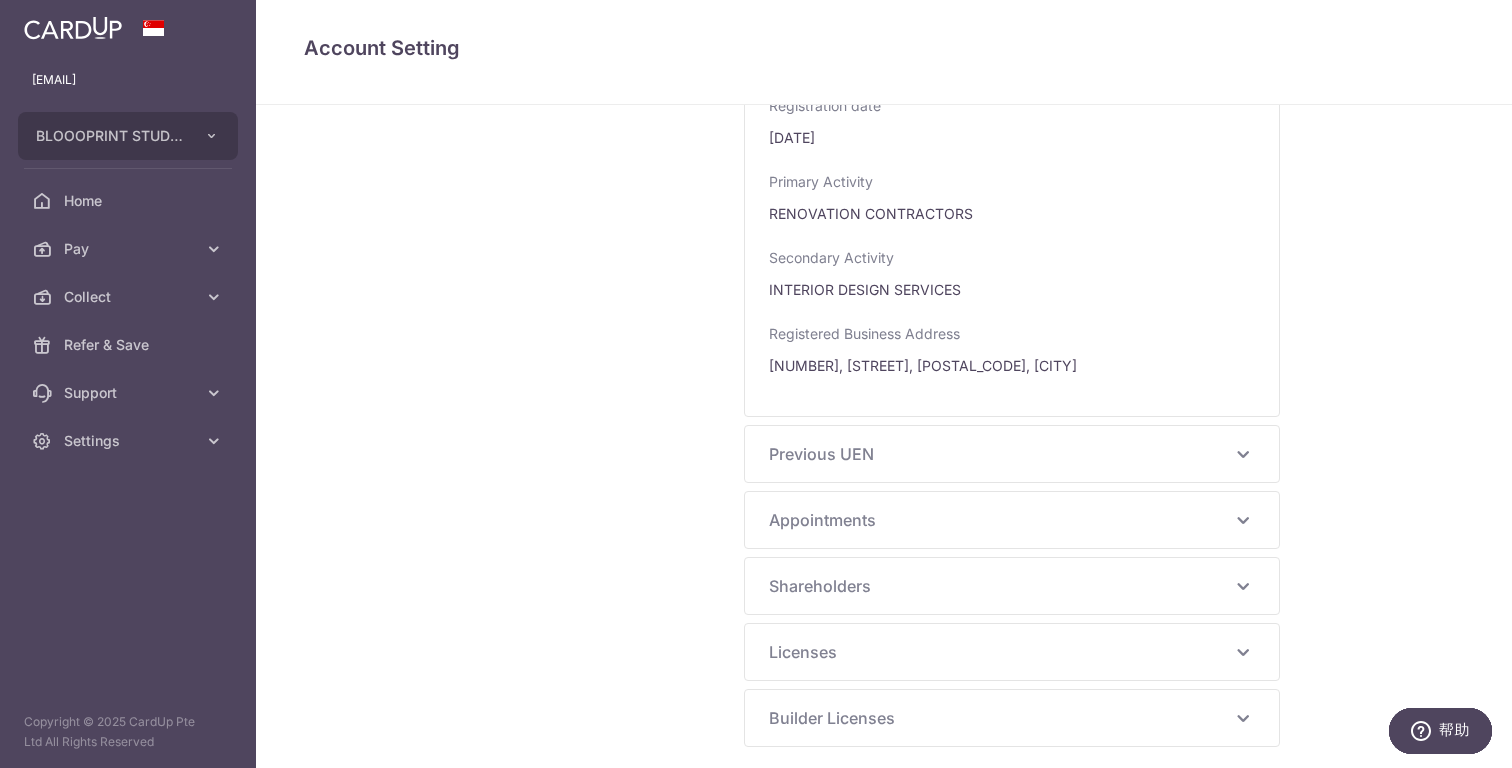 scroll, scrollTop: 1335, scrollLeft: 0, axis: vertical 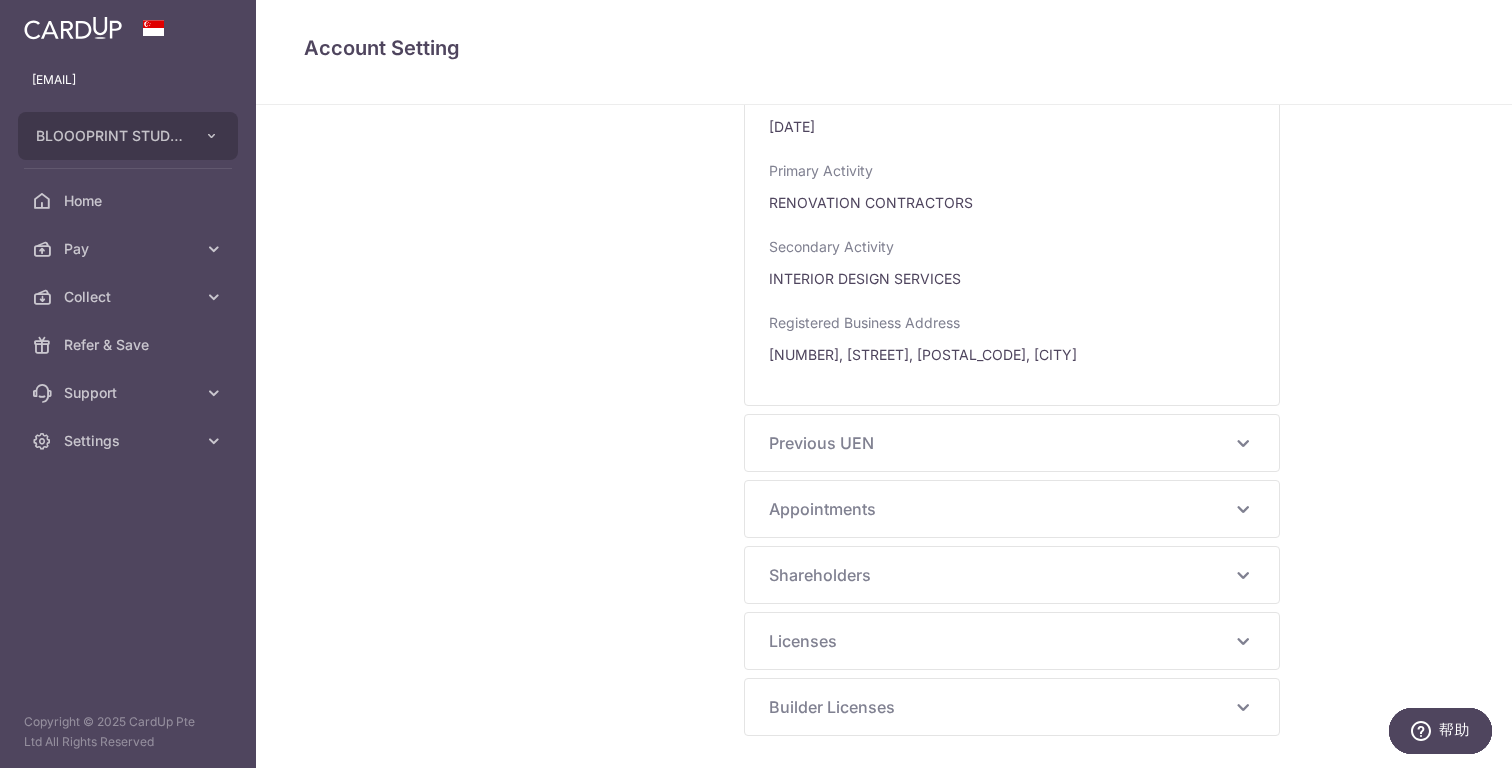 click on "Previous UEN
-" at bounding box center (1012, 443) 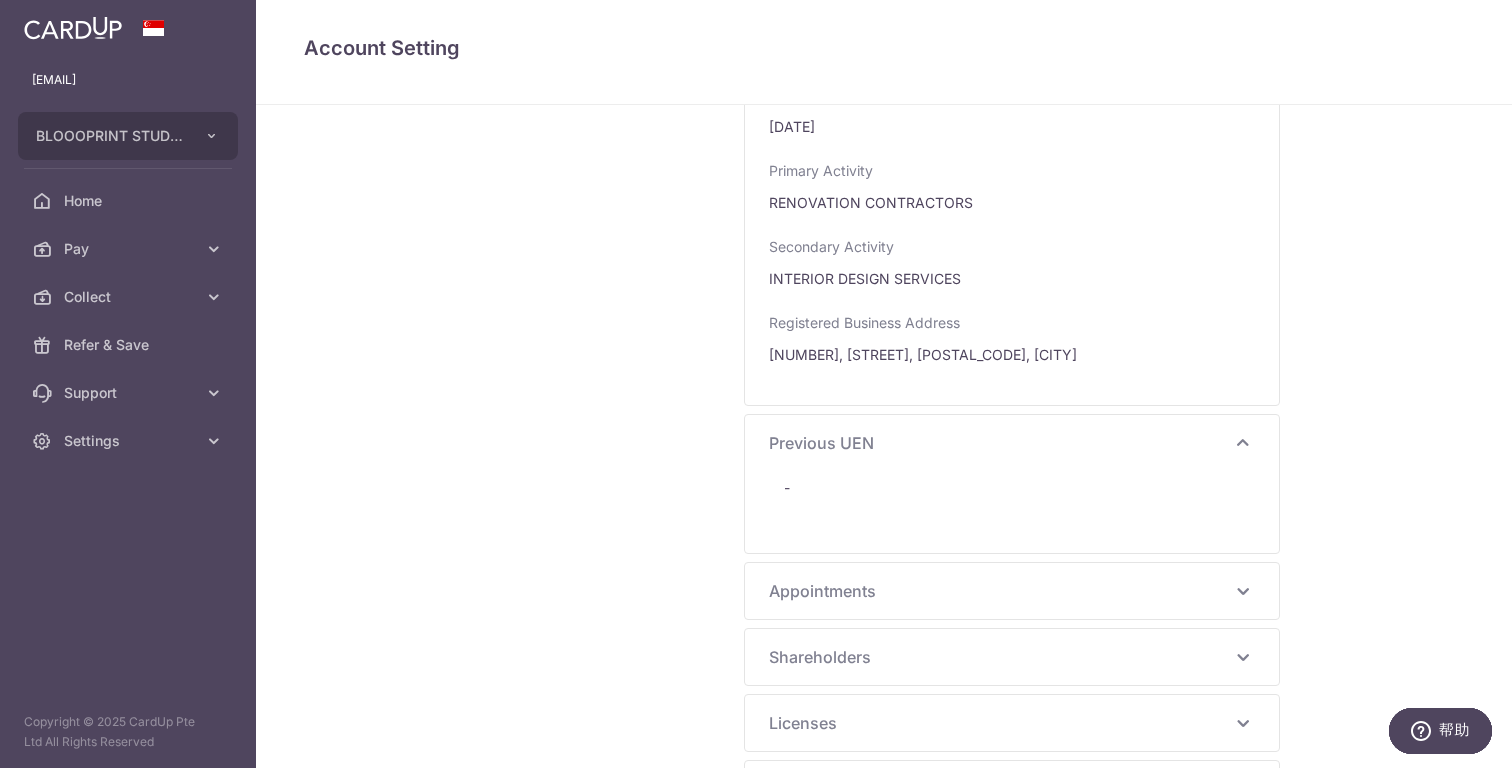 scroll 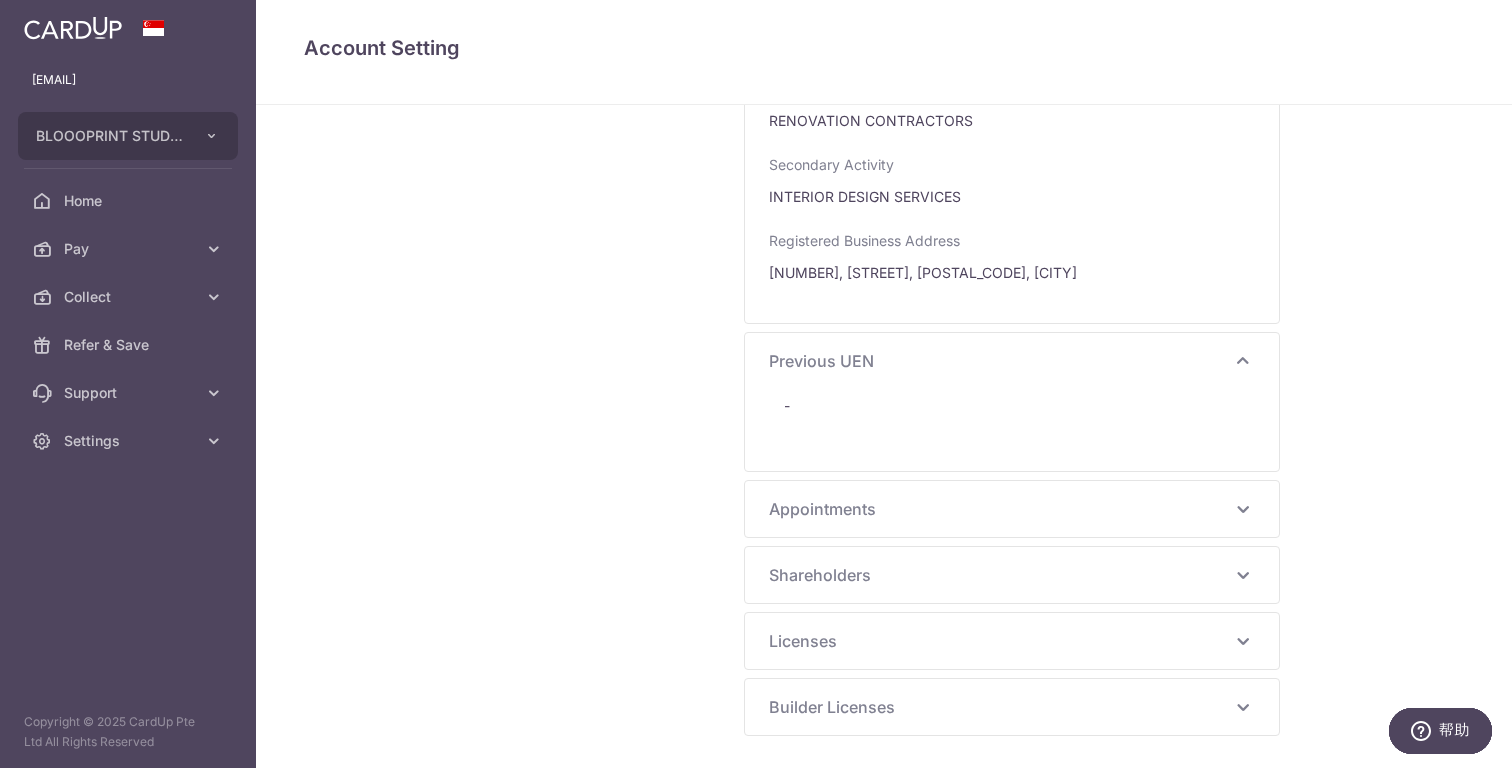 click on "Appointments" at bounding box center (1000, 509) 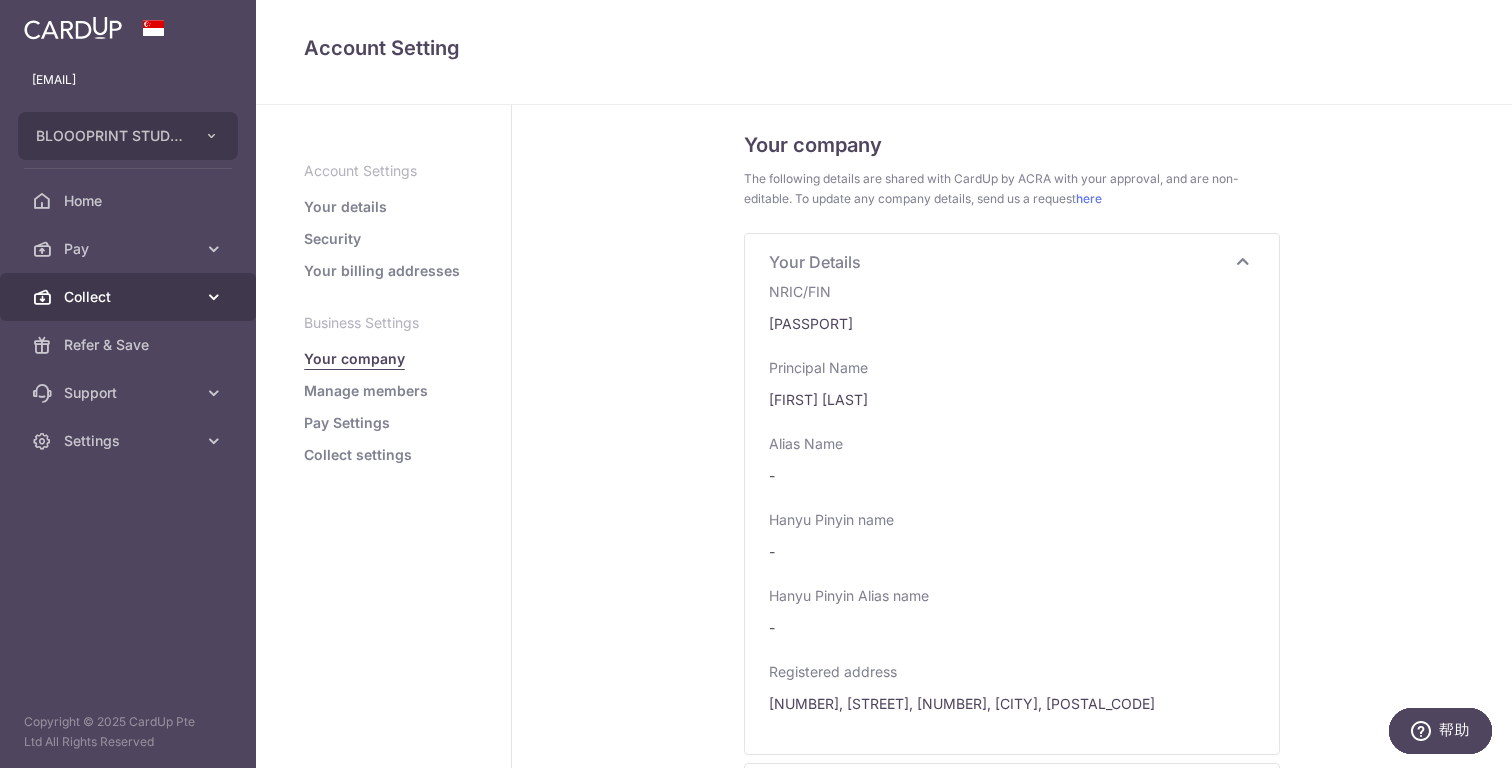 click on "Collect" at bounding box center (130, 297) 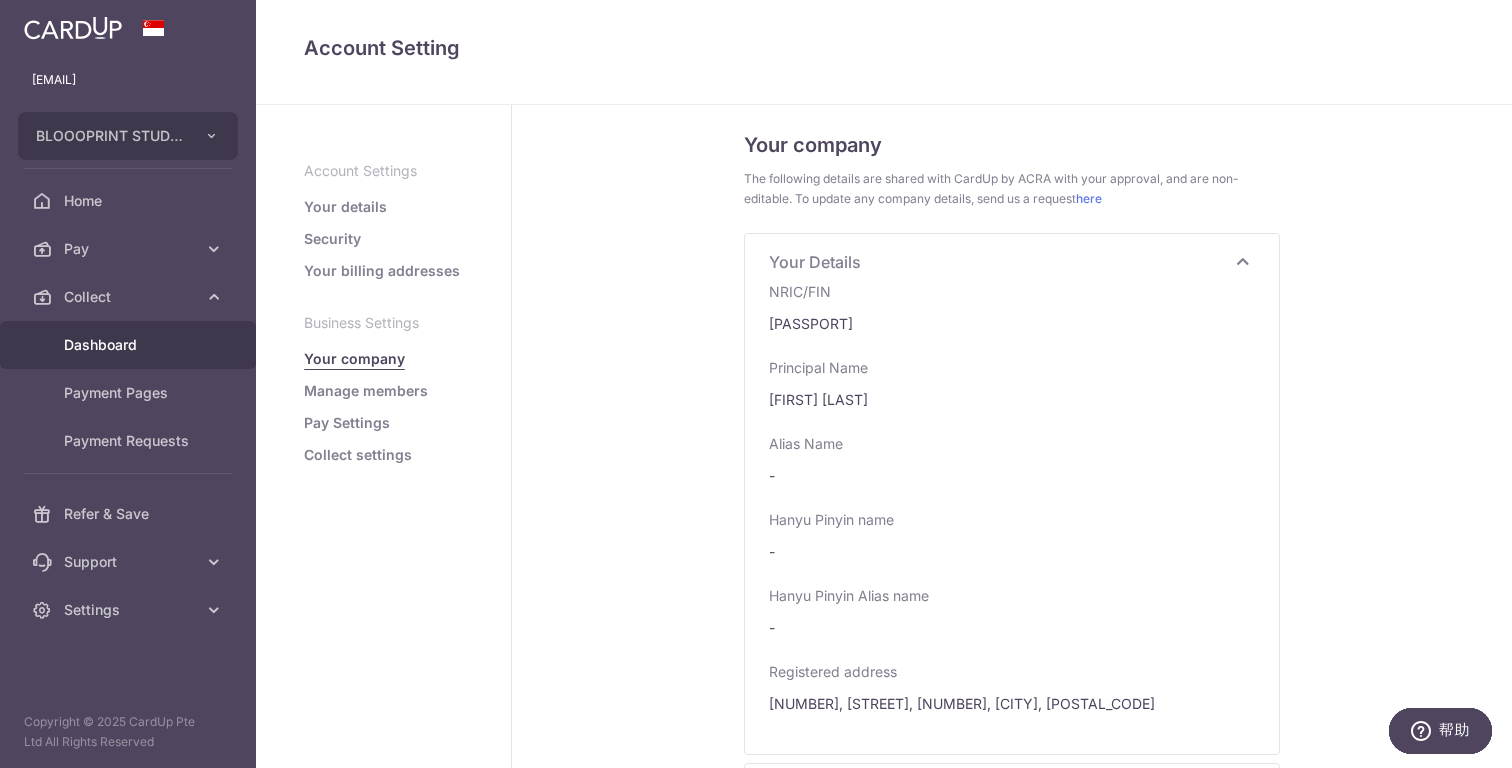click on "Dashboard" at bounding box center [130, 345] 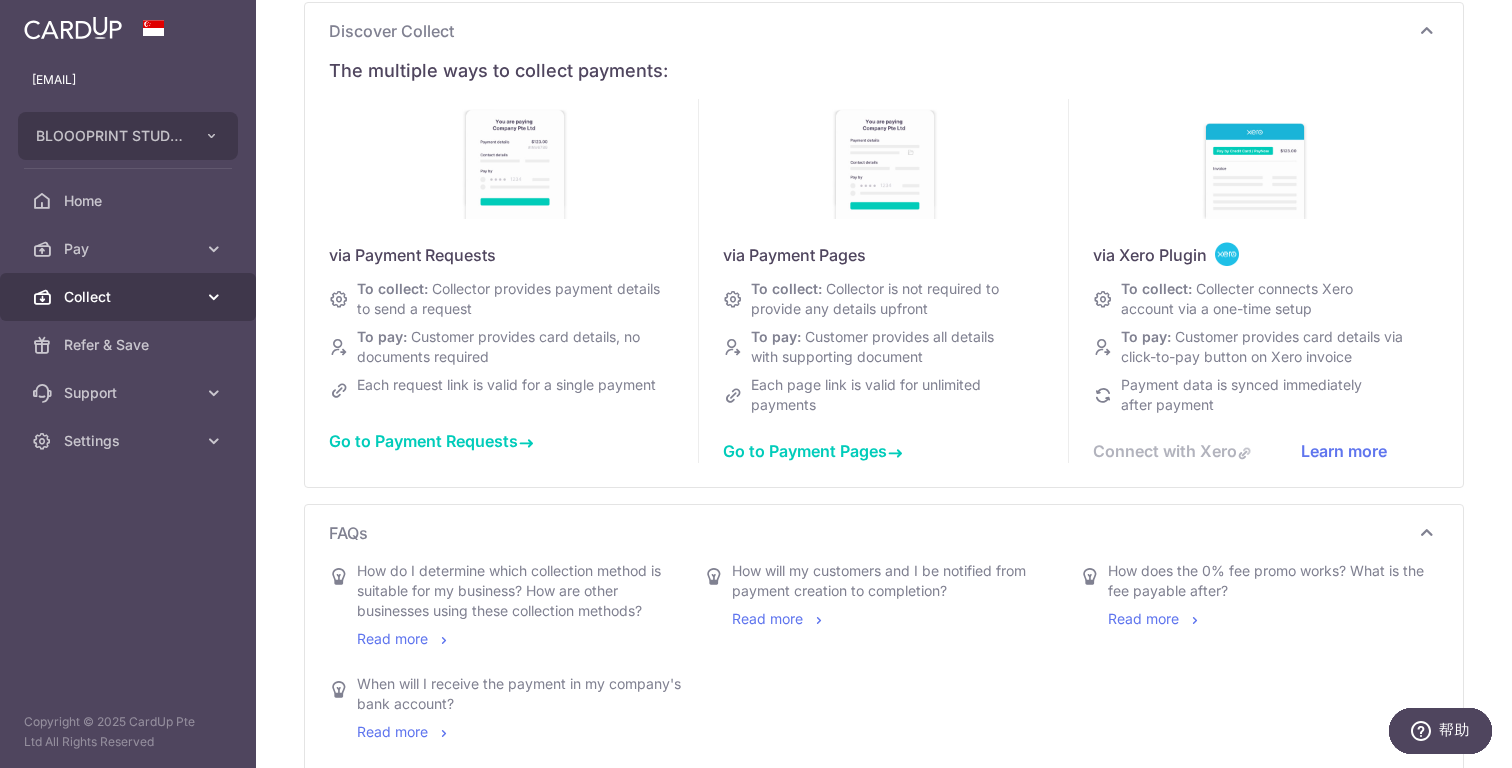 click on "Collect" at bounding box center [130, 297] 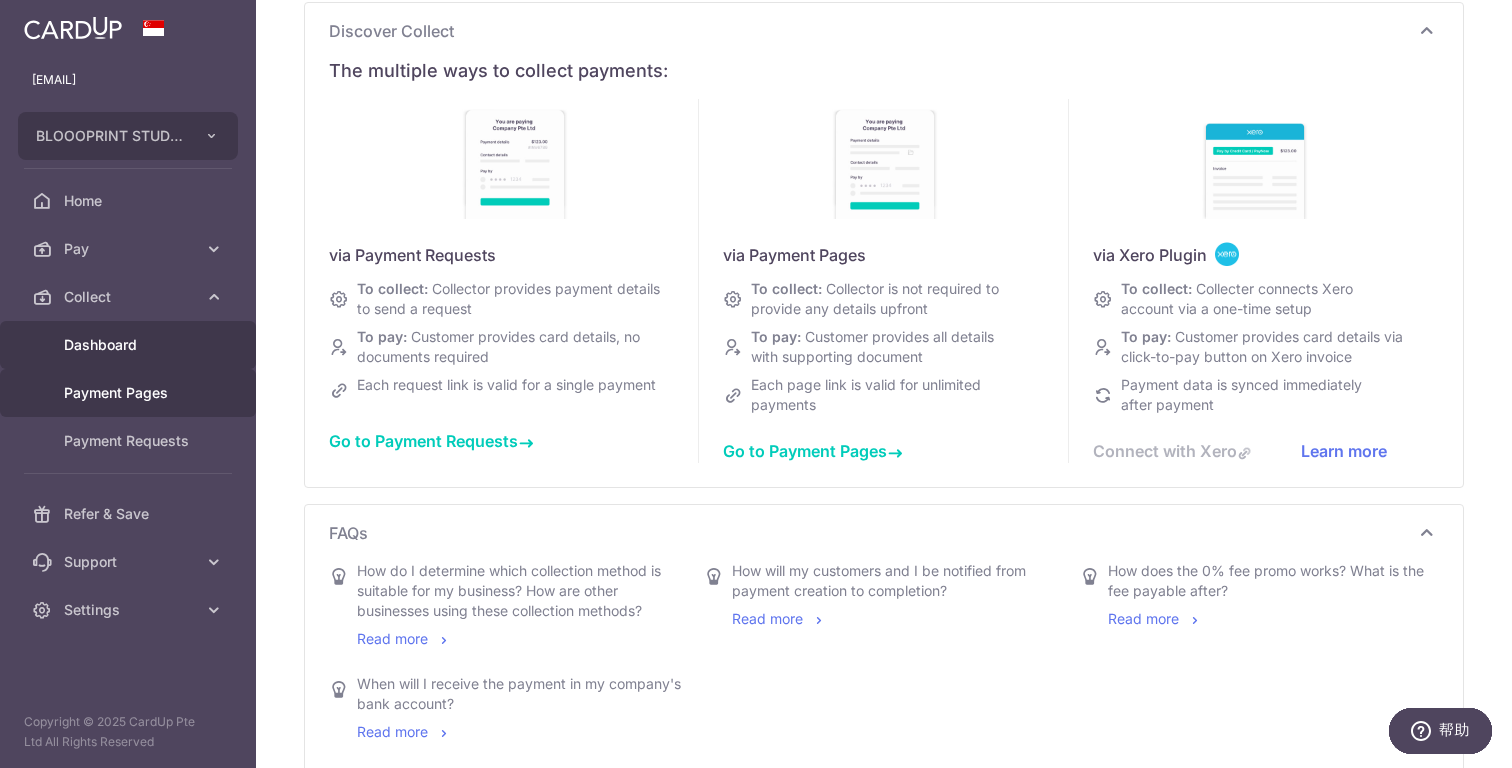 click on "Payment Pages" at bounding box center (130, 393) 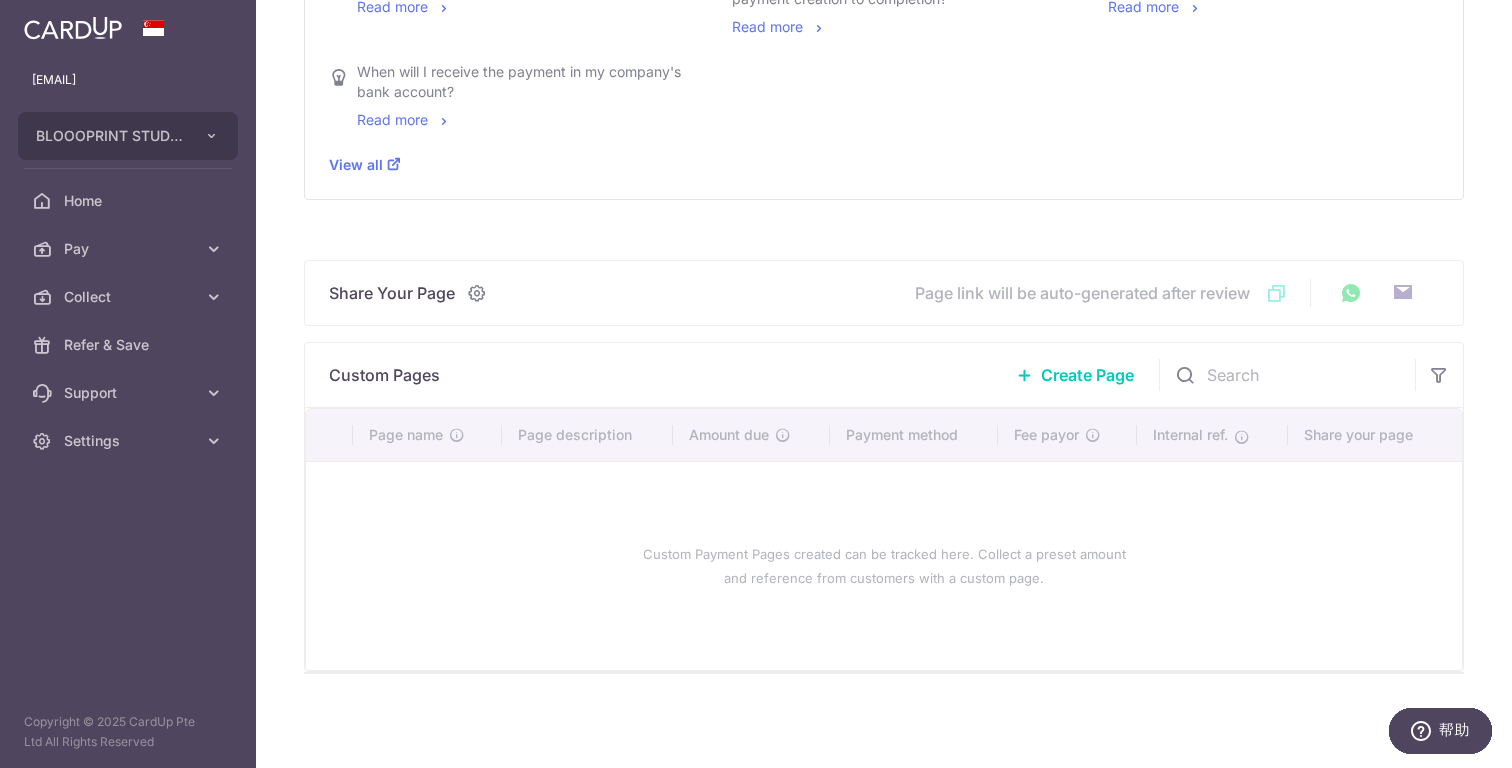 click on "Create Page" at bounding box center [1087, 375] 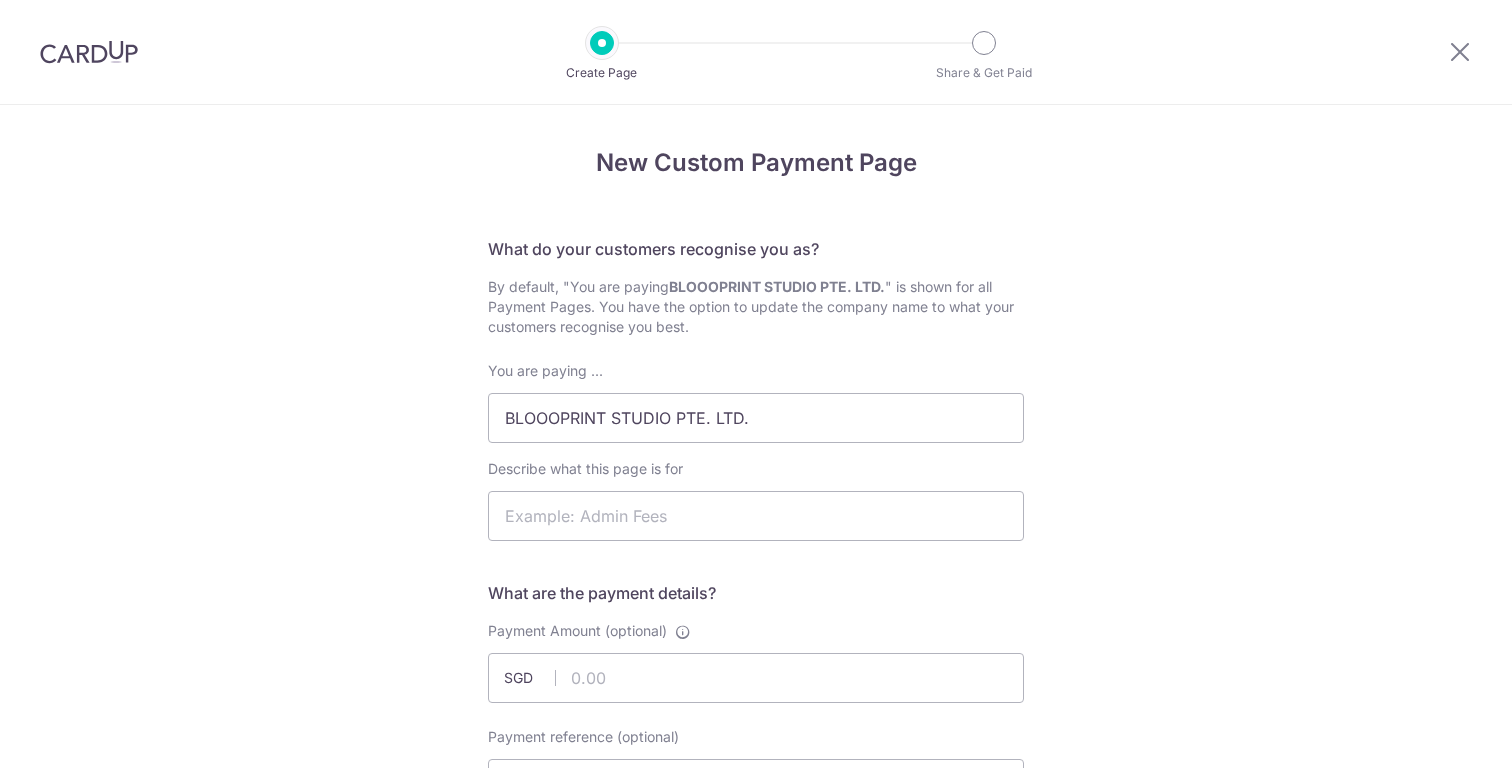 scroll, scrollTop: 0, scrollLeft: 0, axis: both 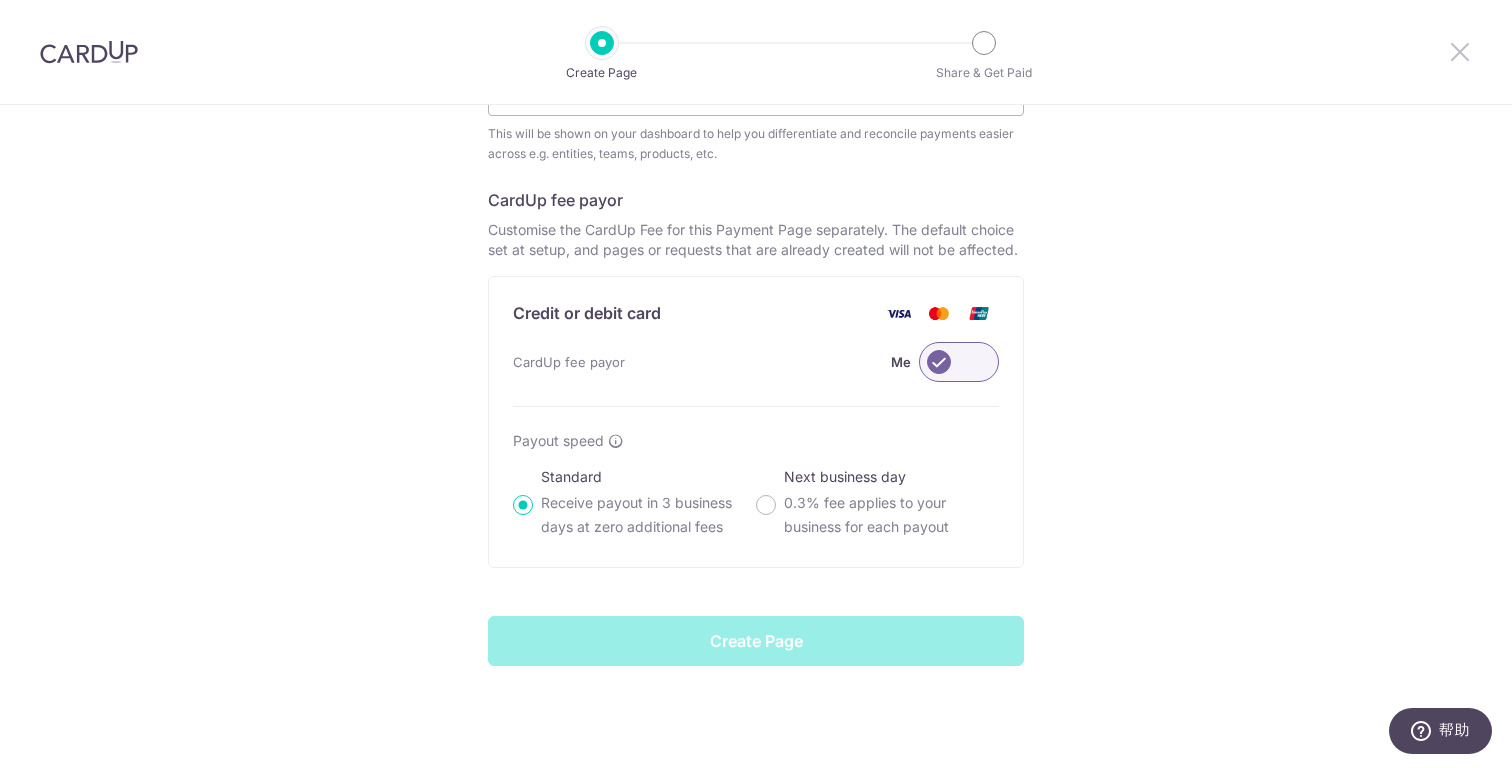 click at bounding box center [1460, 51] 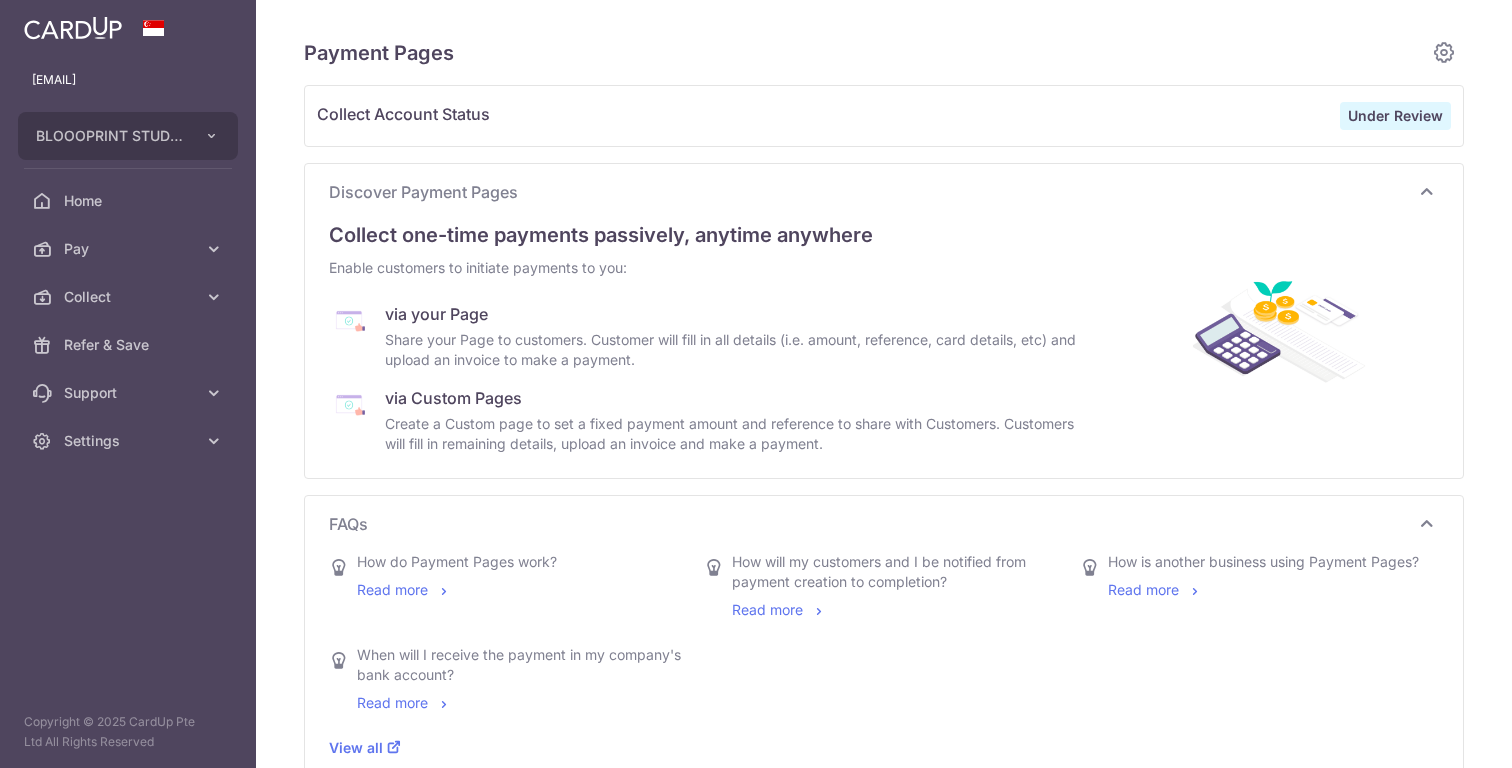 scroll, scrollTop: 0, scrollLeft: 0, axis: both 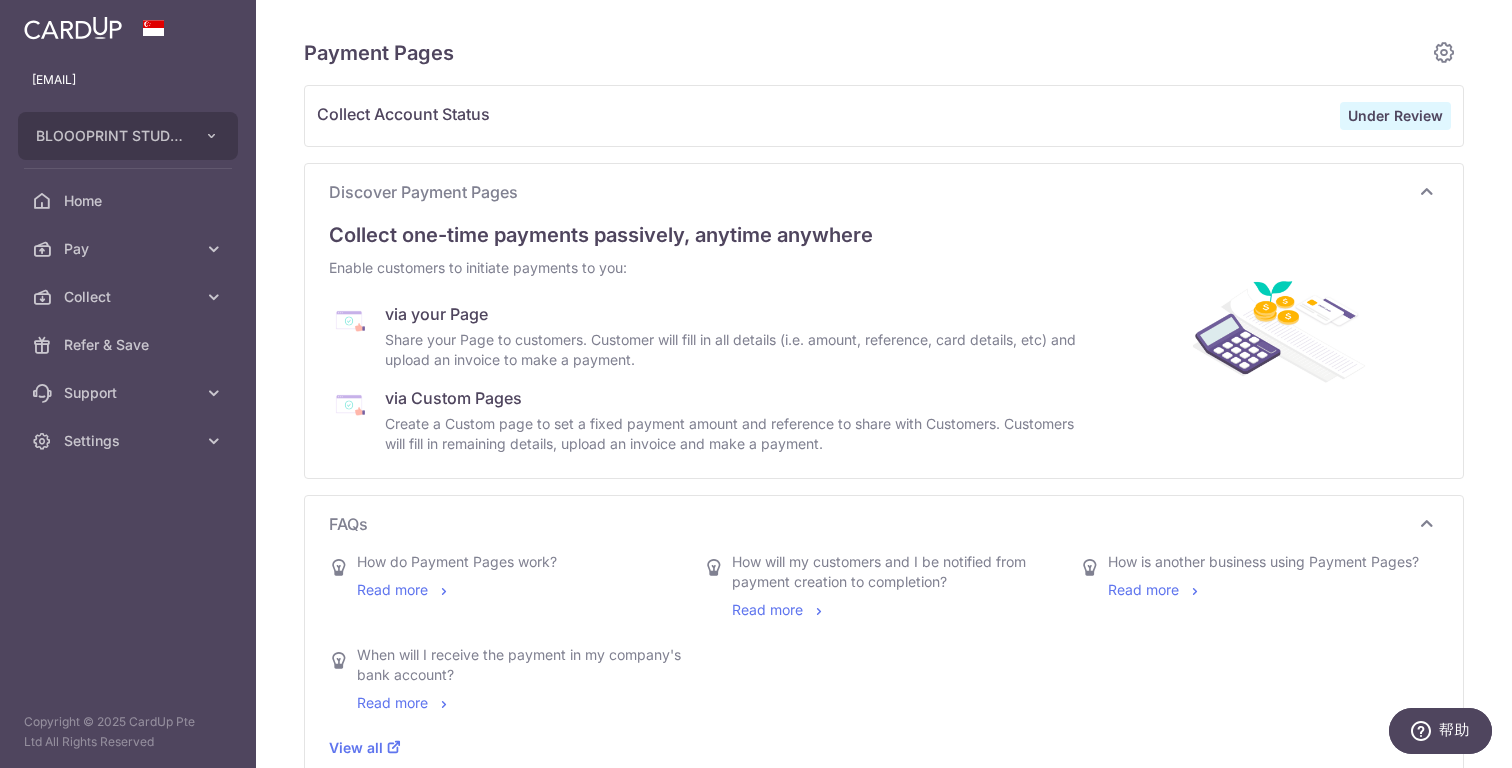 click on "Under Review" at bounding box center (1395, 115) 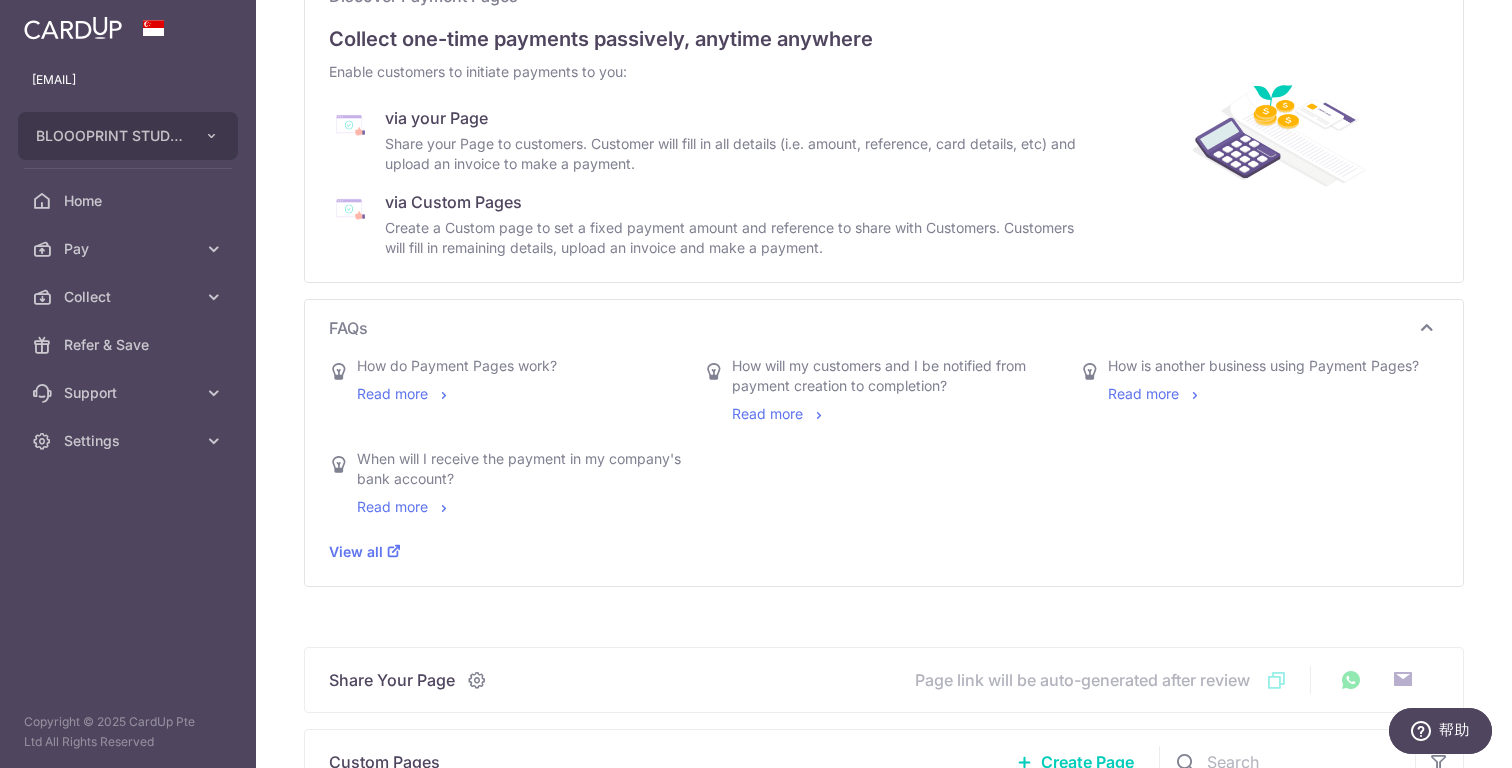 scroll, scrollTop: 0, scrollLeft: 0, axis: both 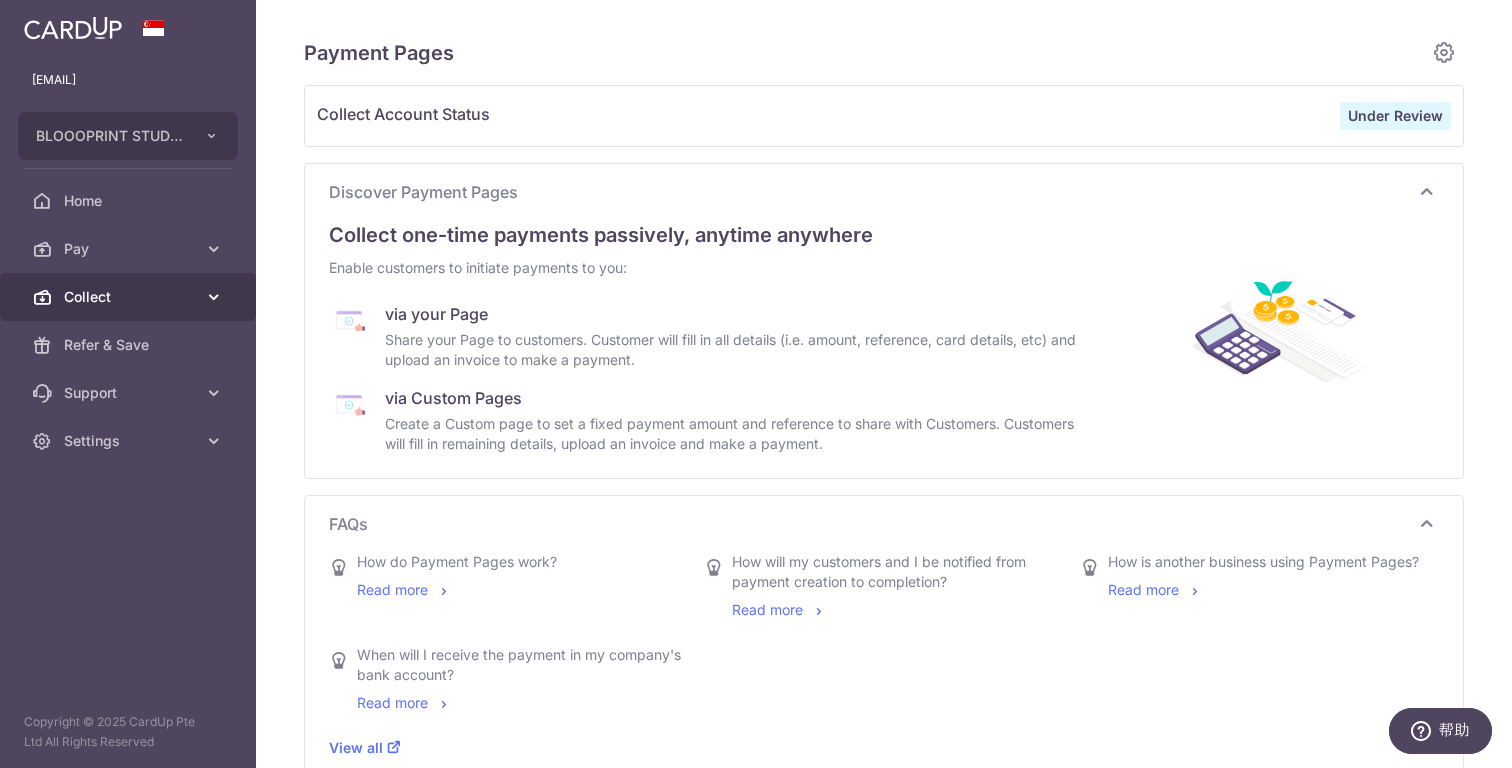 click on "Collect" at bounding box center [130, 297] 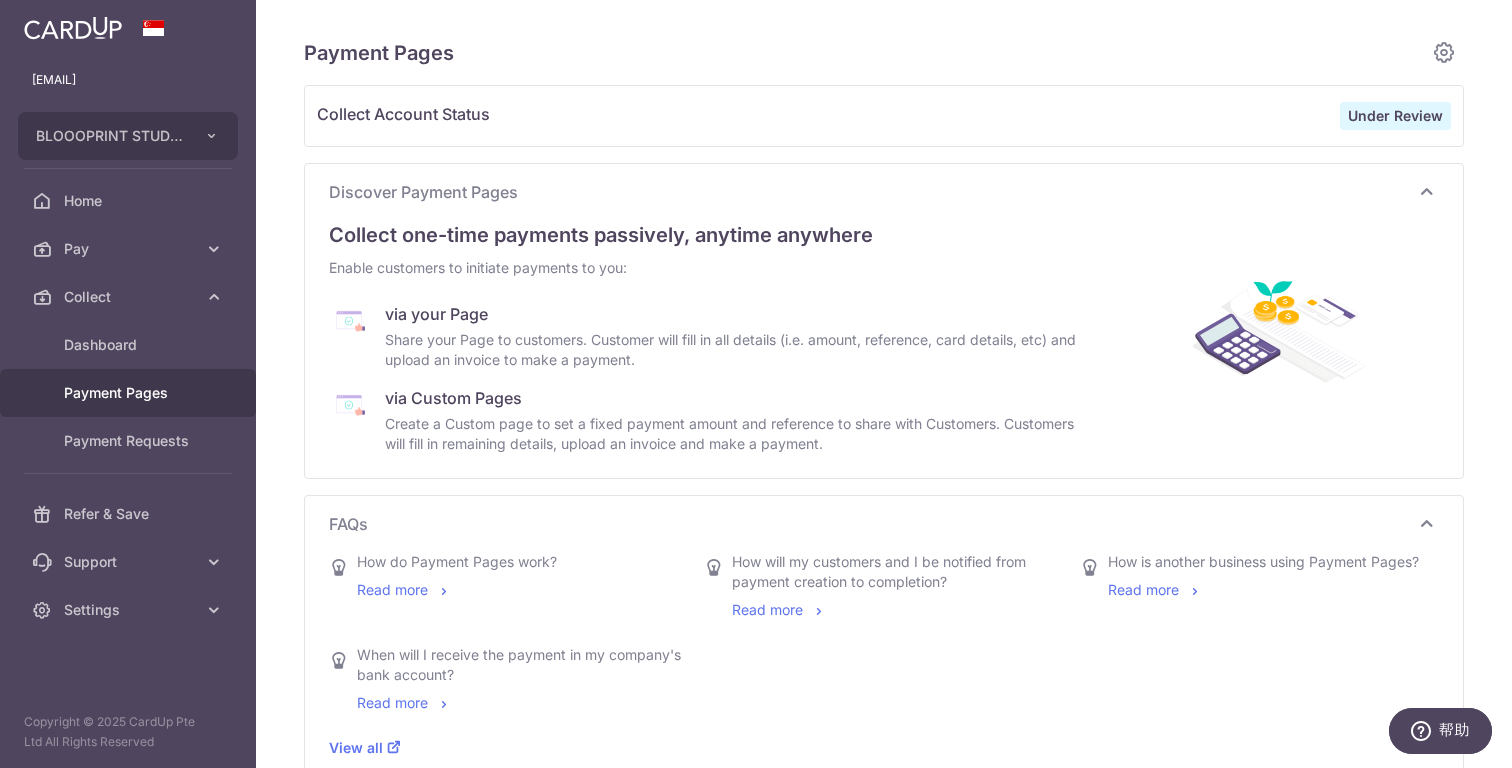 click on "Payment Pages" at bounding box center [130, 393] 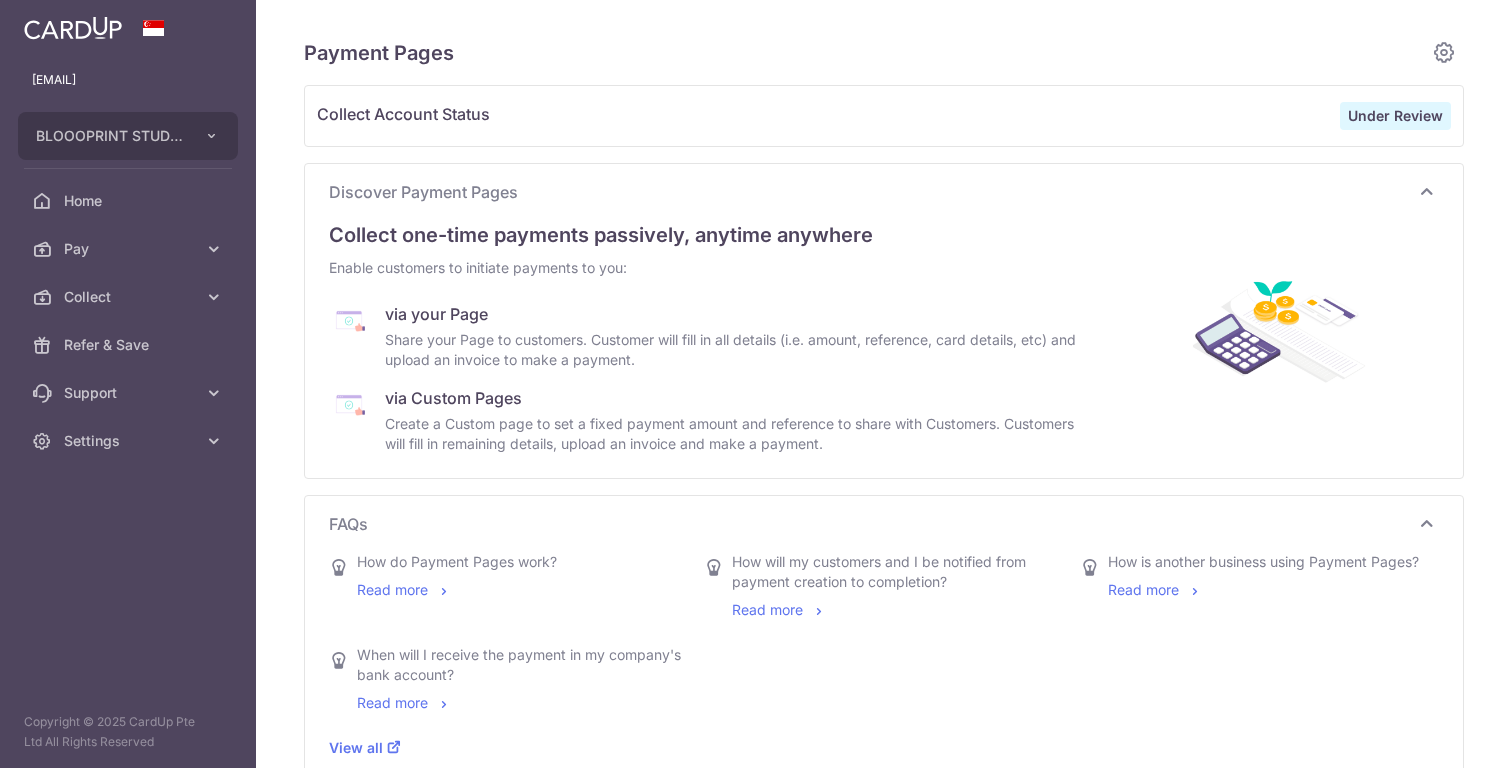 scroll, scrollTop: 0, scrollLeft: 0, axis: both 